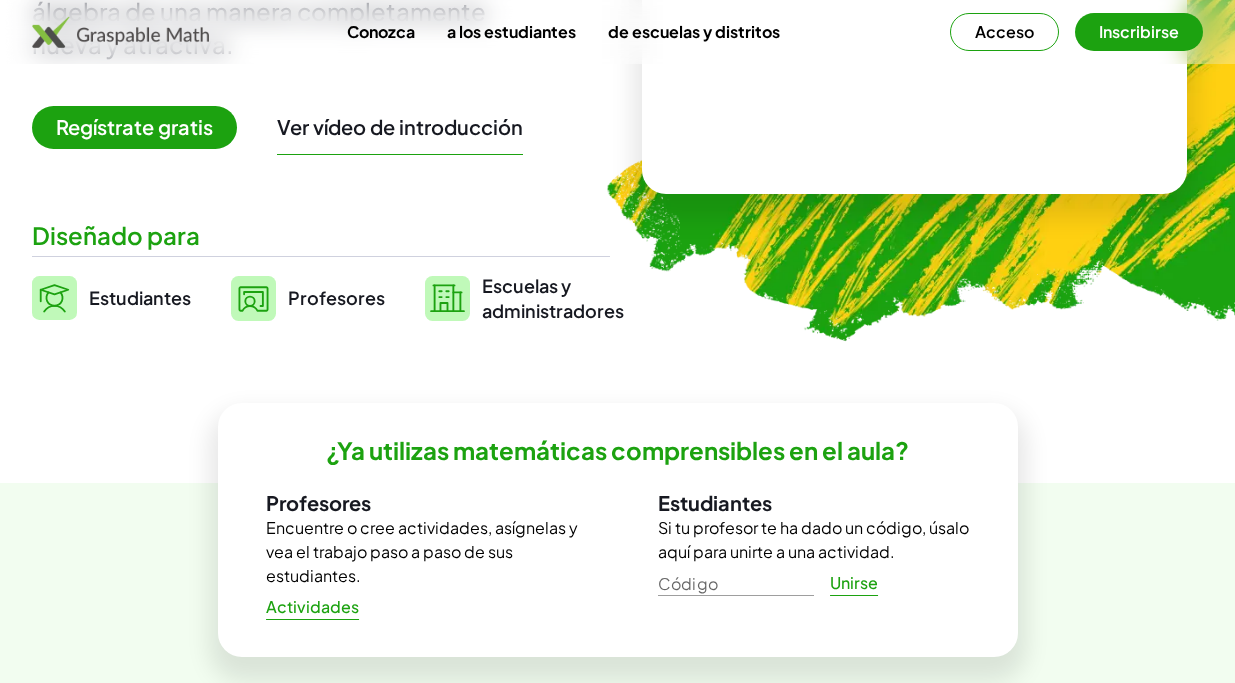 scroll, scrollTop: 399, scrollLeft: 0, axis: vertical 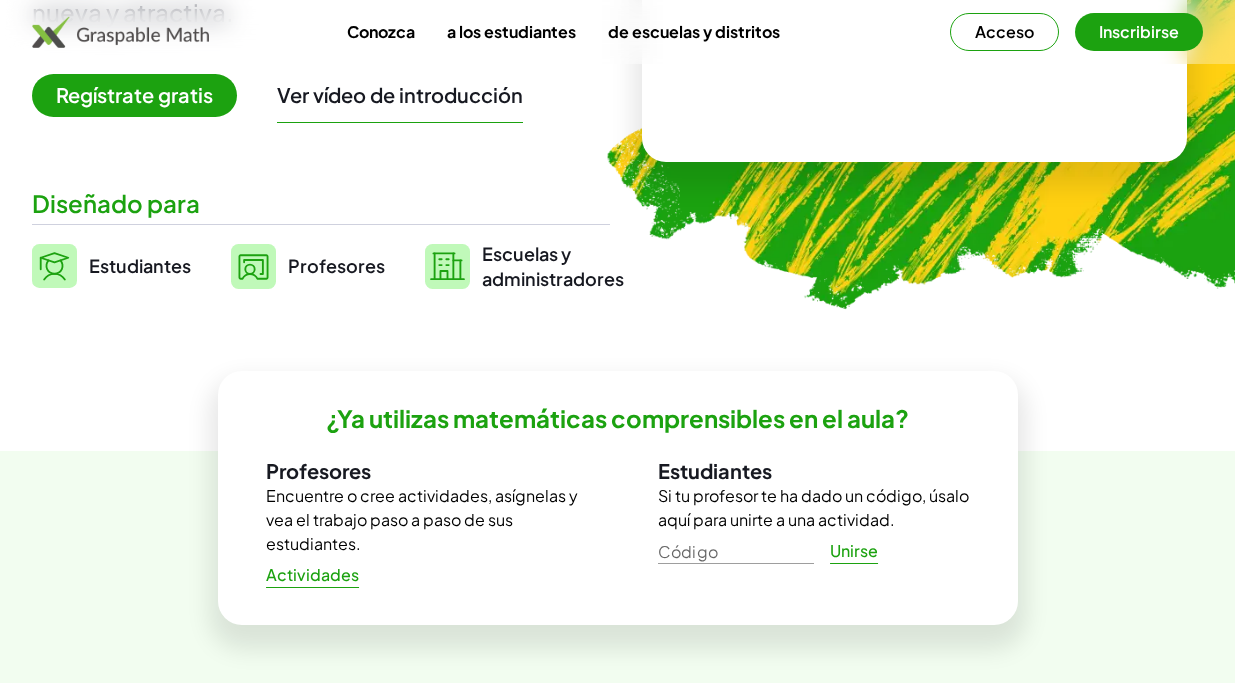 click on "Profesores" at bounding box center (336, 265) 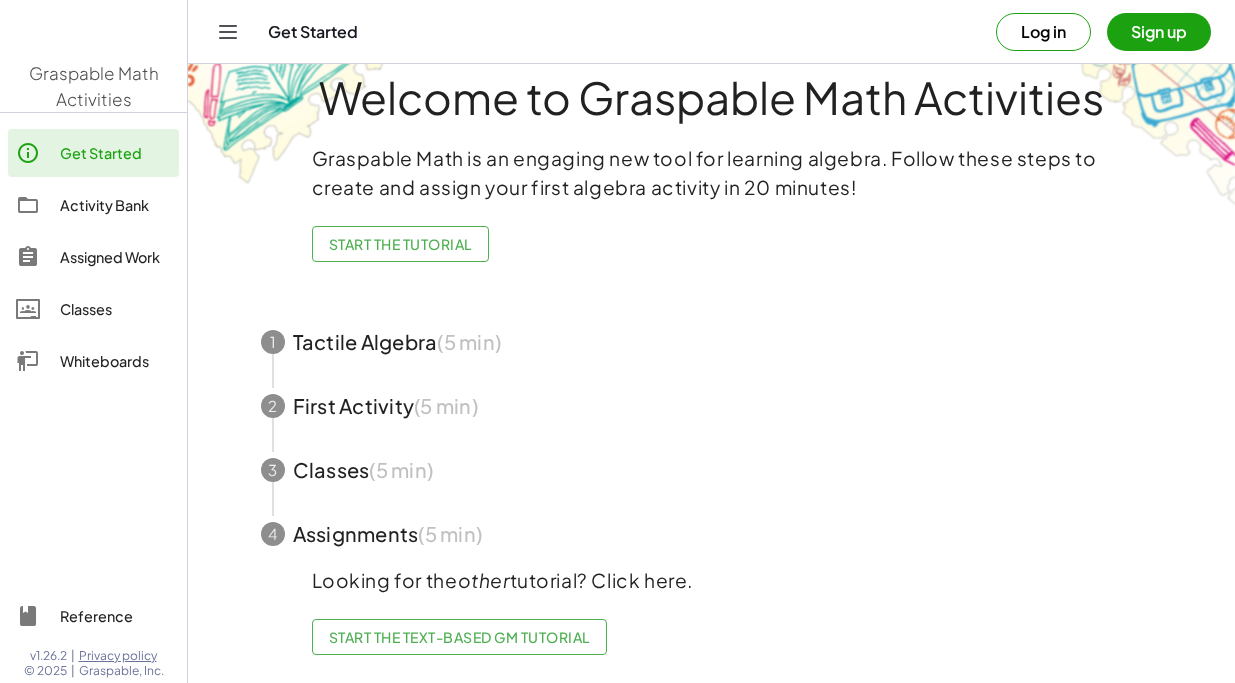 scroll, scrollTop: 0, scrollLeft: 0, axis: both 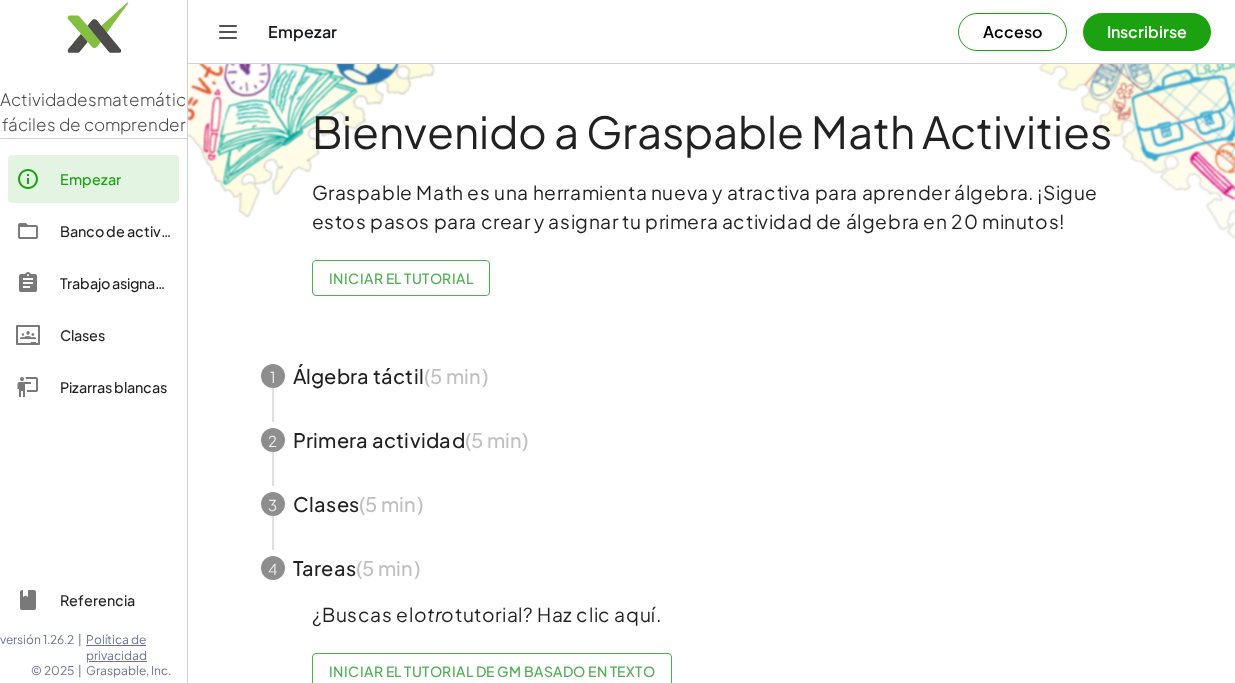 click at bounding box center [712, 376] 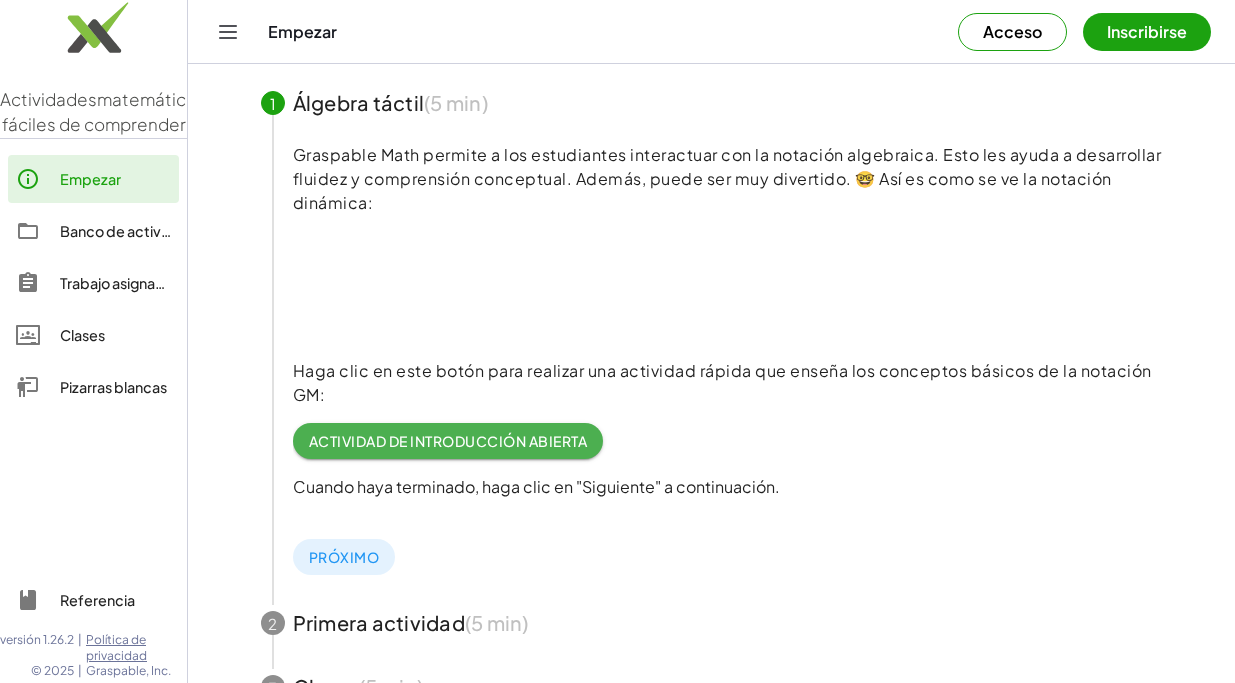 scroll, scrollTop: 199, scrollLeft: 0, axis: vertical 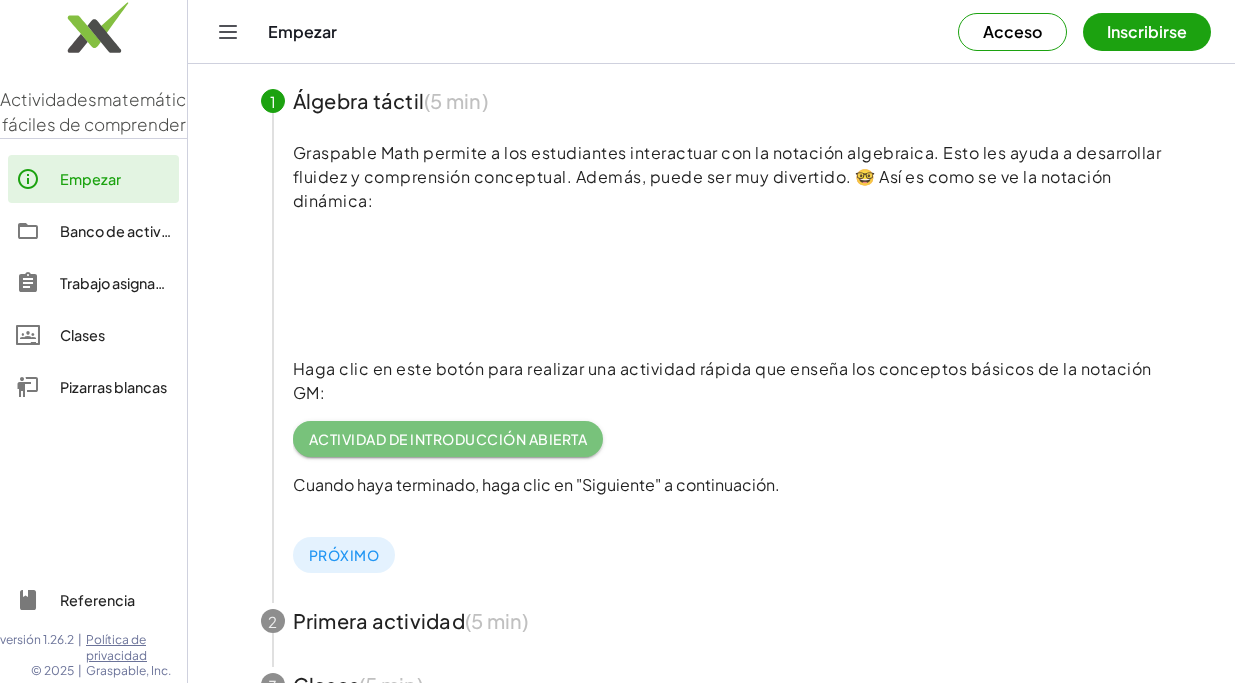 click on "Actividad de introducción abierta" at bounding box center (448, 439) 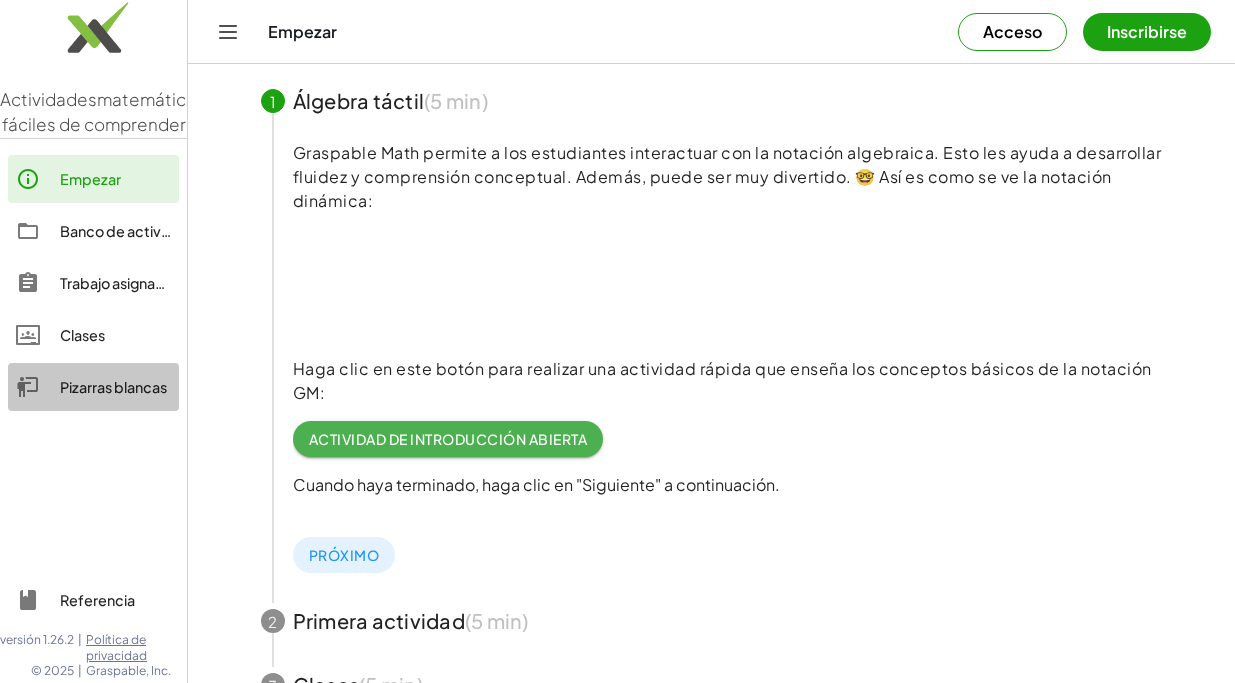 click on "Pizarras blancas" at bounding box center (113, 387) 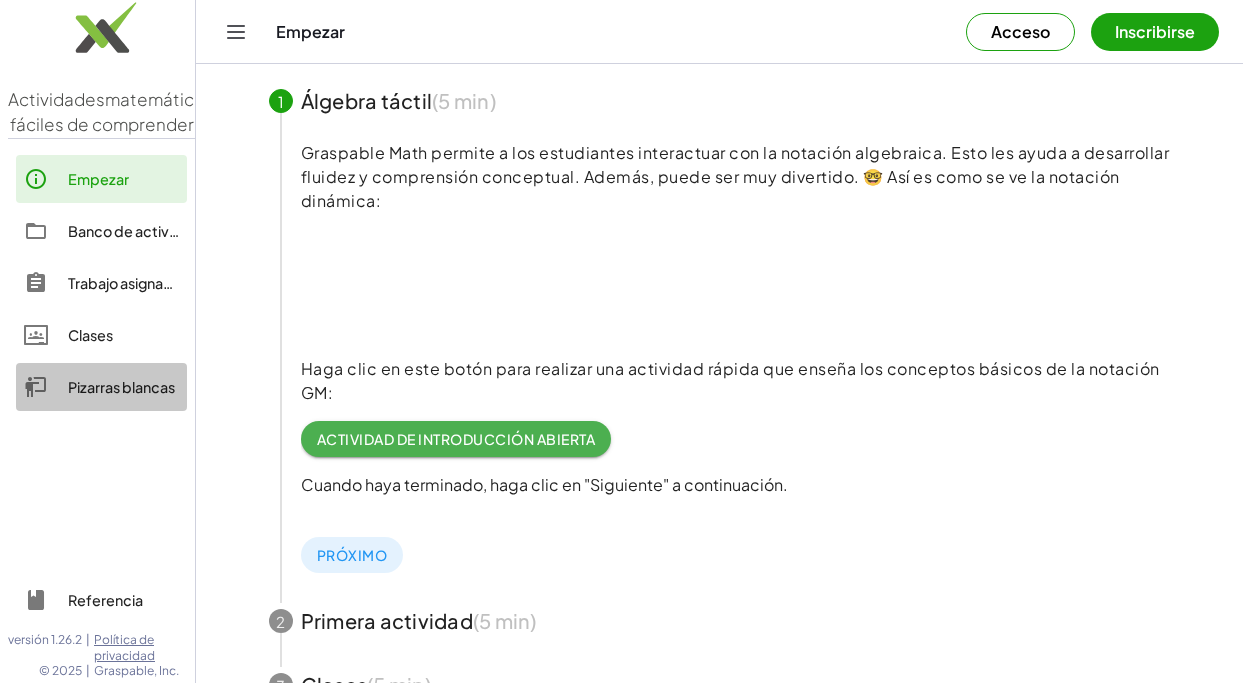 scroll, scrollTop: 0, scrollLeft: 0, axis: both 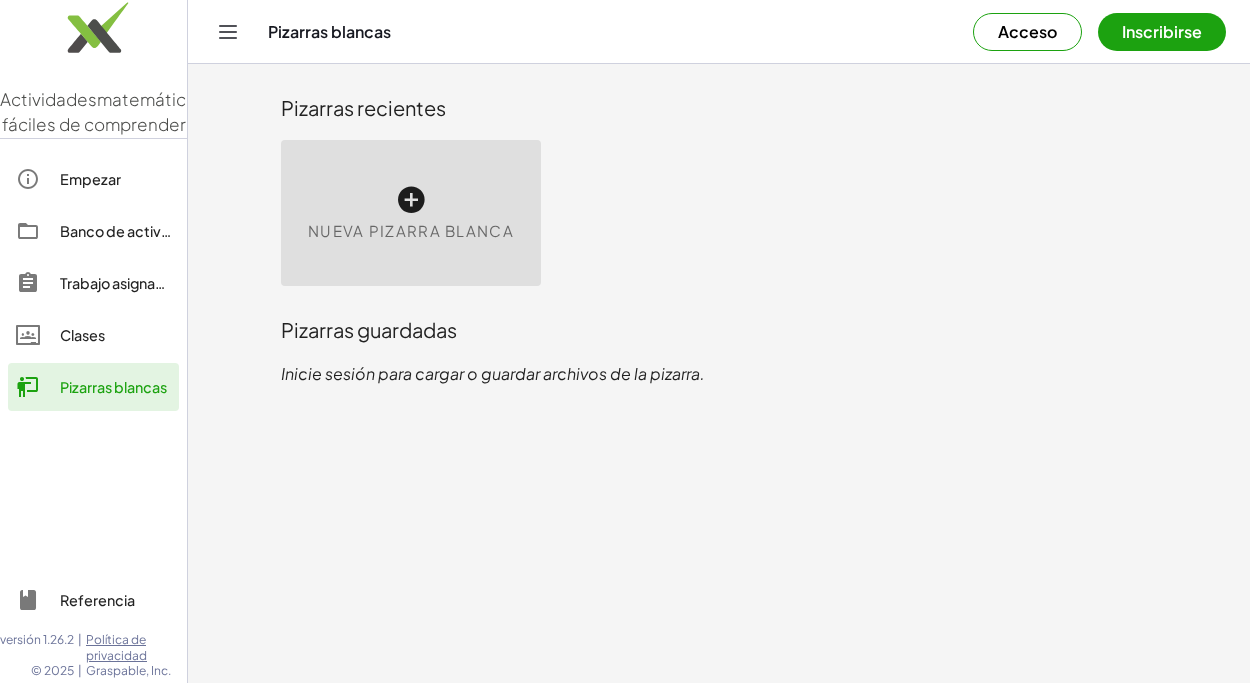 click at bounding box center [411, 200] 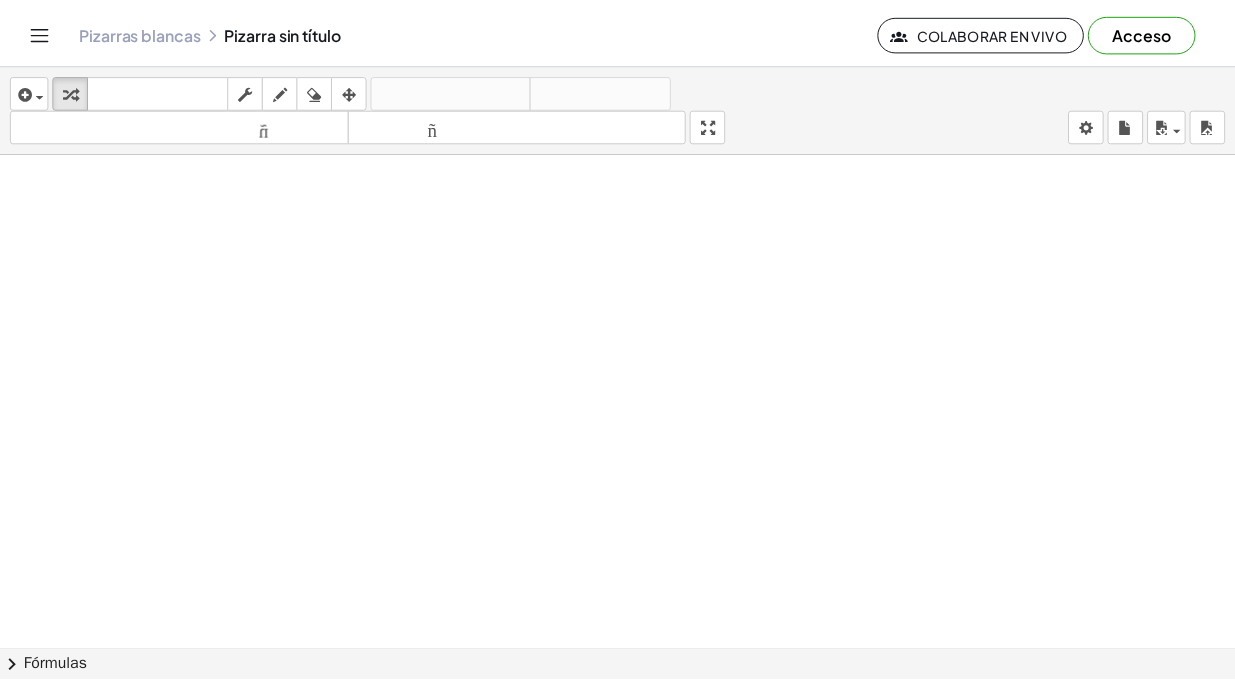 scroll, scrollTop: 4, scrollLeft: 0, axis: vertical 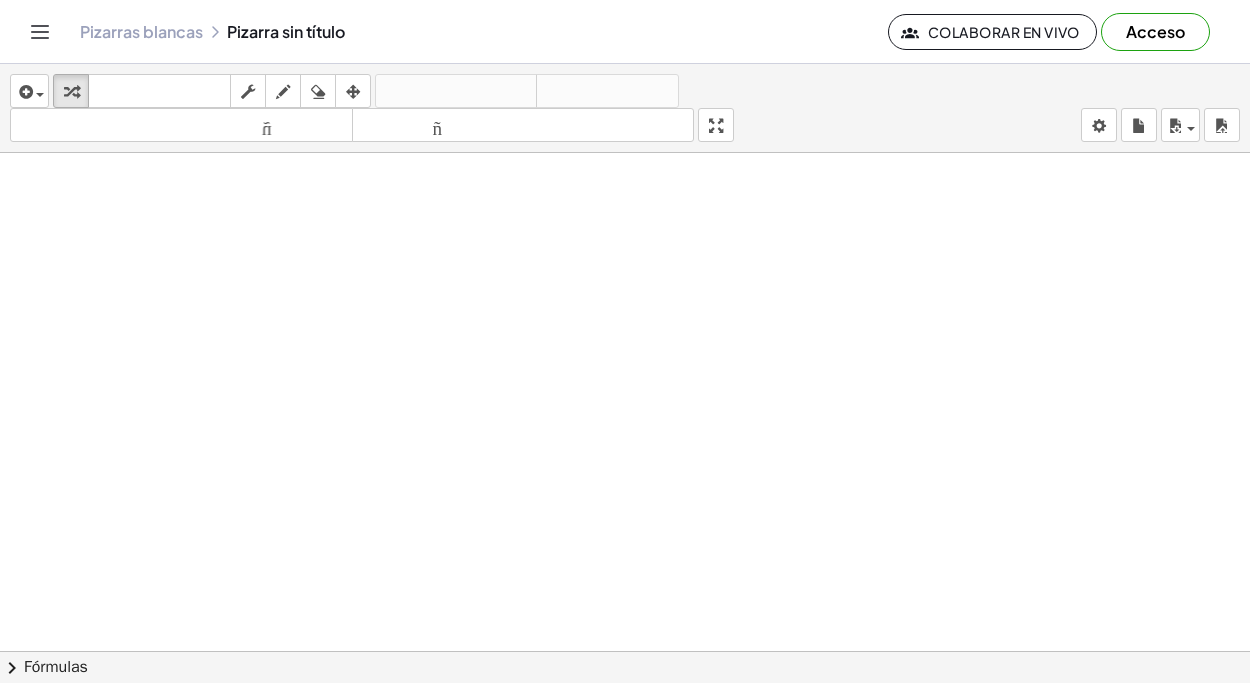 click at bounding box center [40, 32] 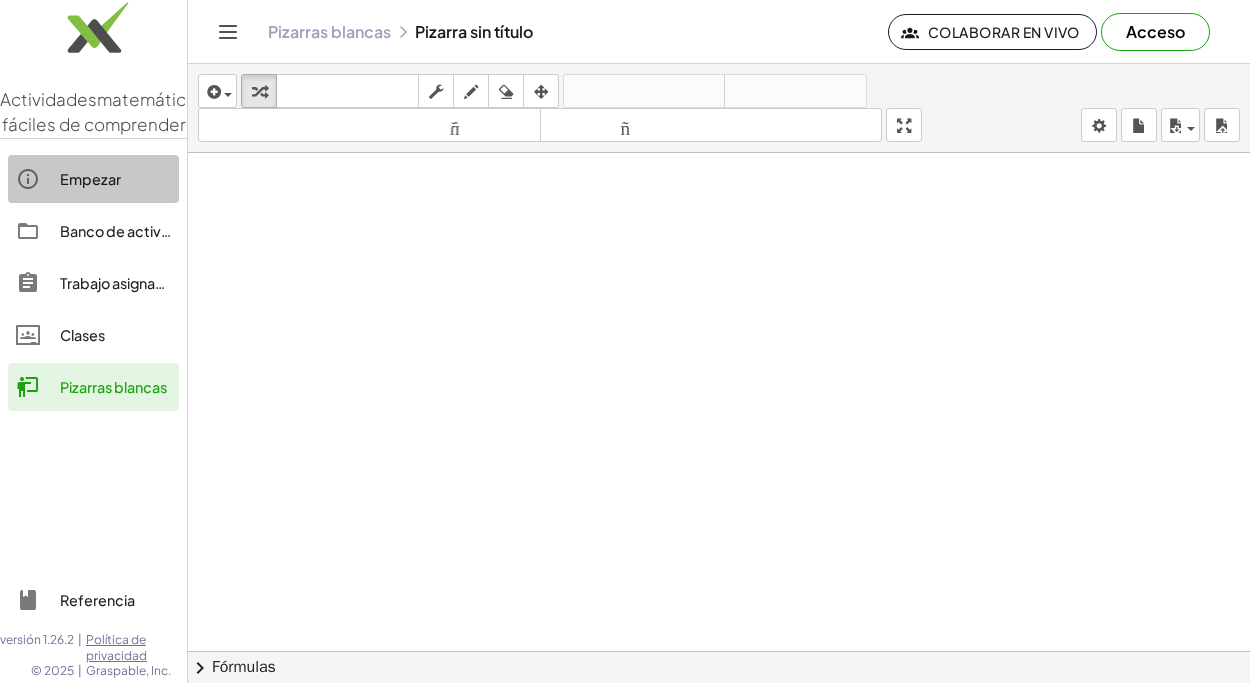 click on "Empezar" at bounding box center [90, 179] 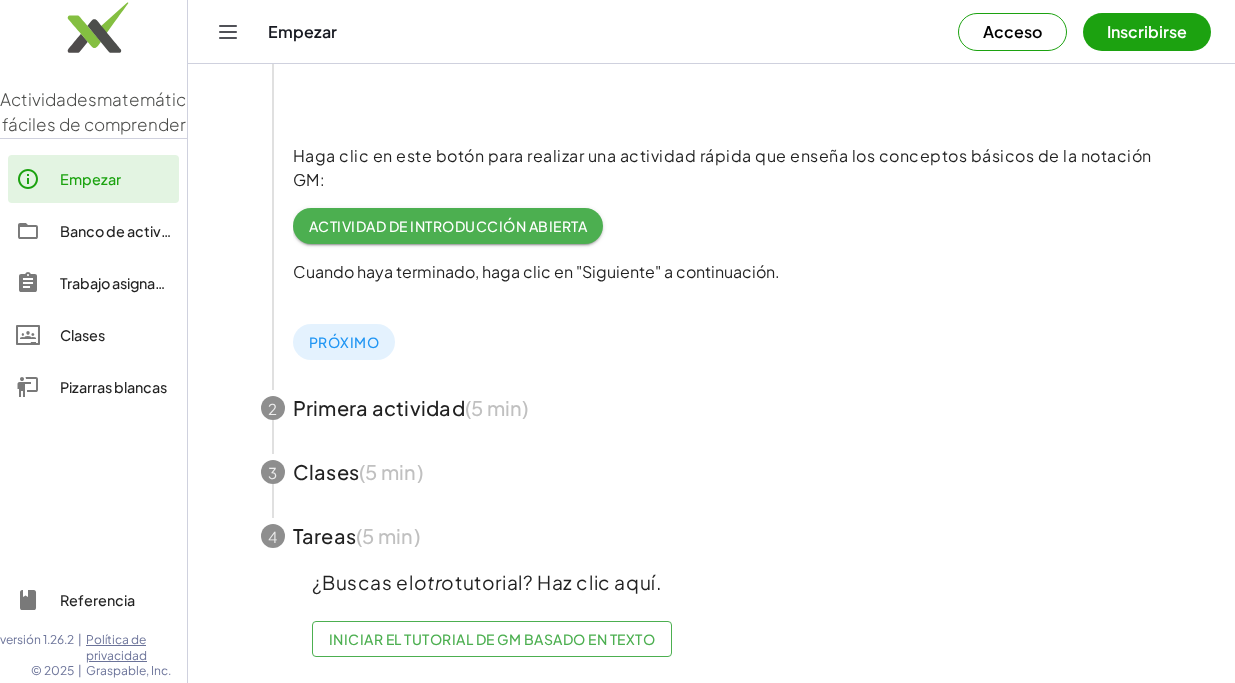 scroll, scrollTop: 413, scrollLeft: 0, axis: vertical 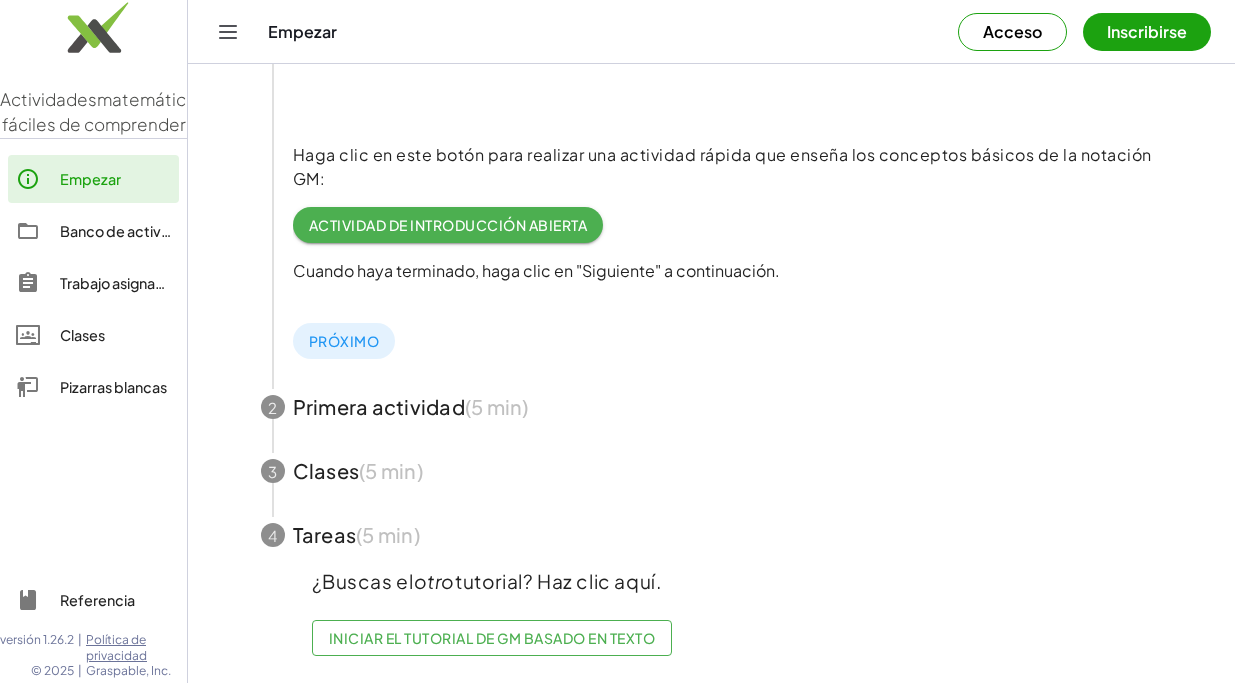 click on "Clases" at bounding box center (82, 335) 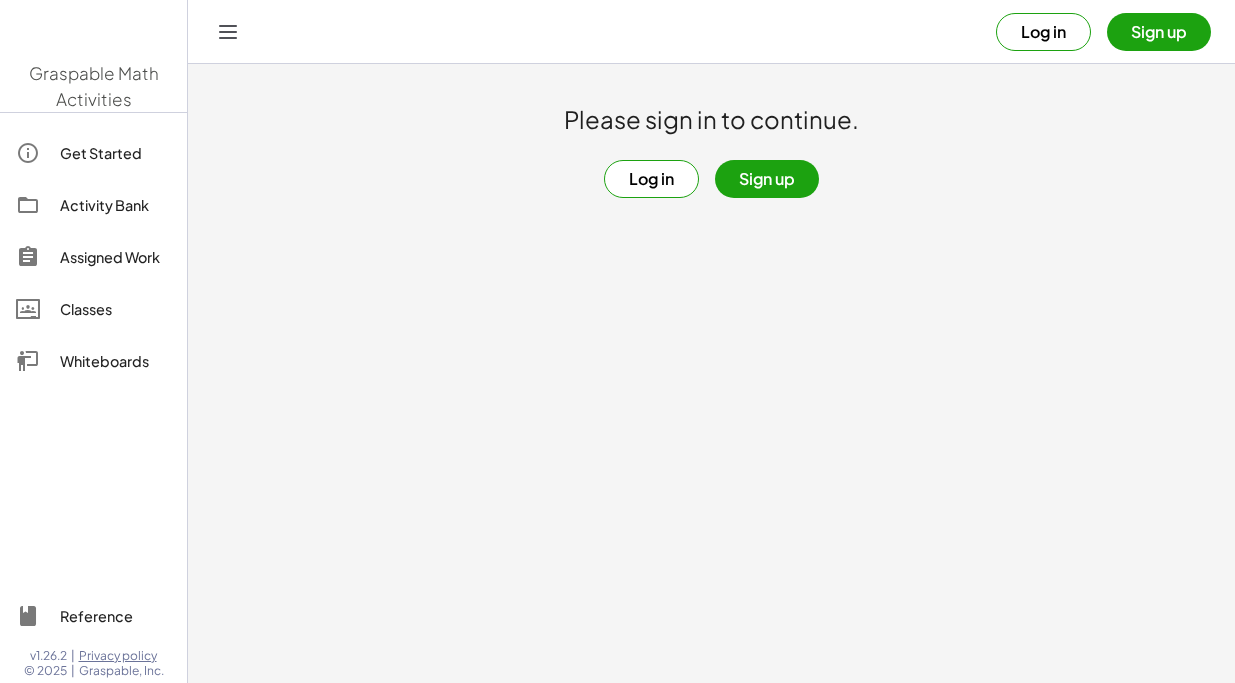 scroll, scrollTop: 0, scrollLeft: 0, axis: both 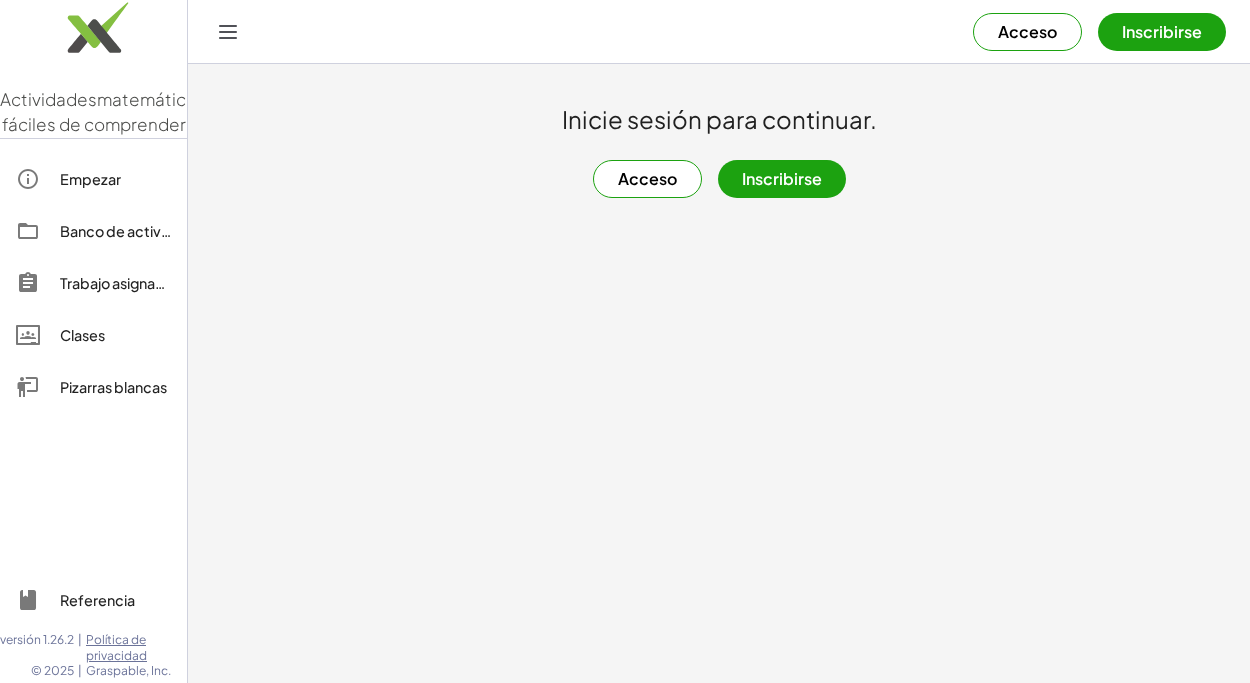 click on "Banco de actividades" at bounding box center [134, 231] 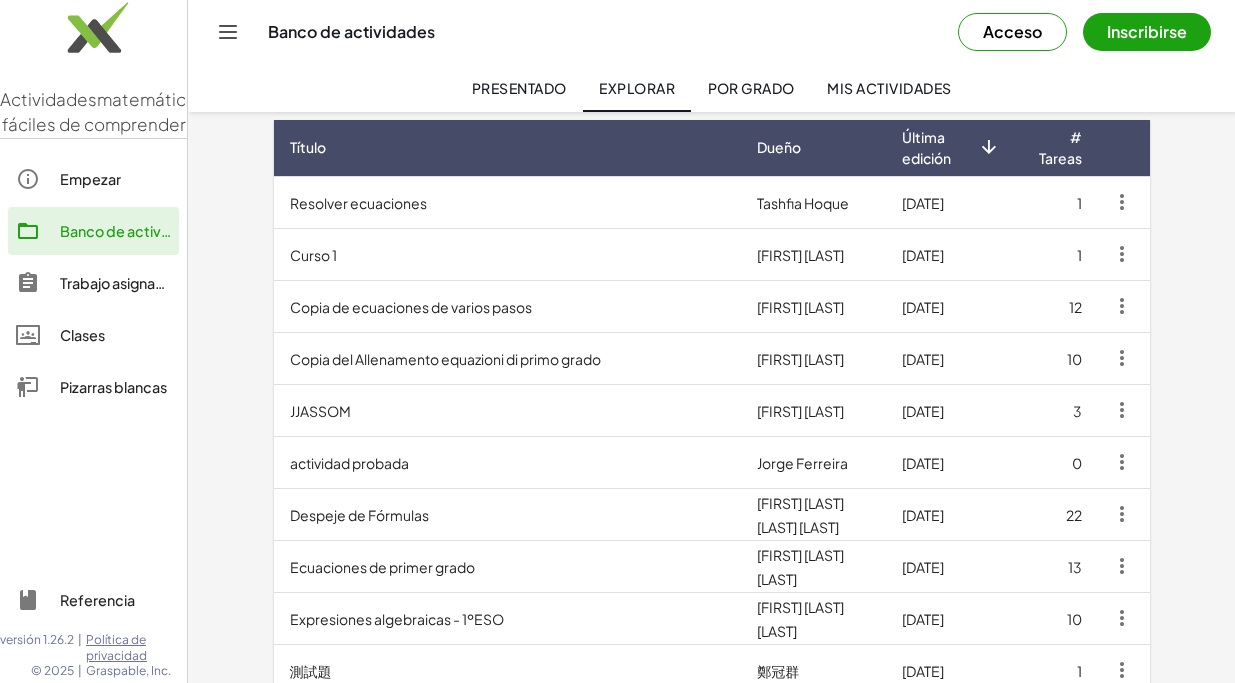 scroll, scrollTop: 99, scrollLeft: 0, axis: vertical 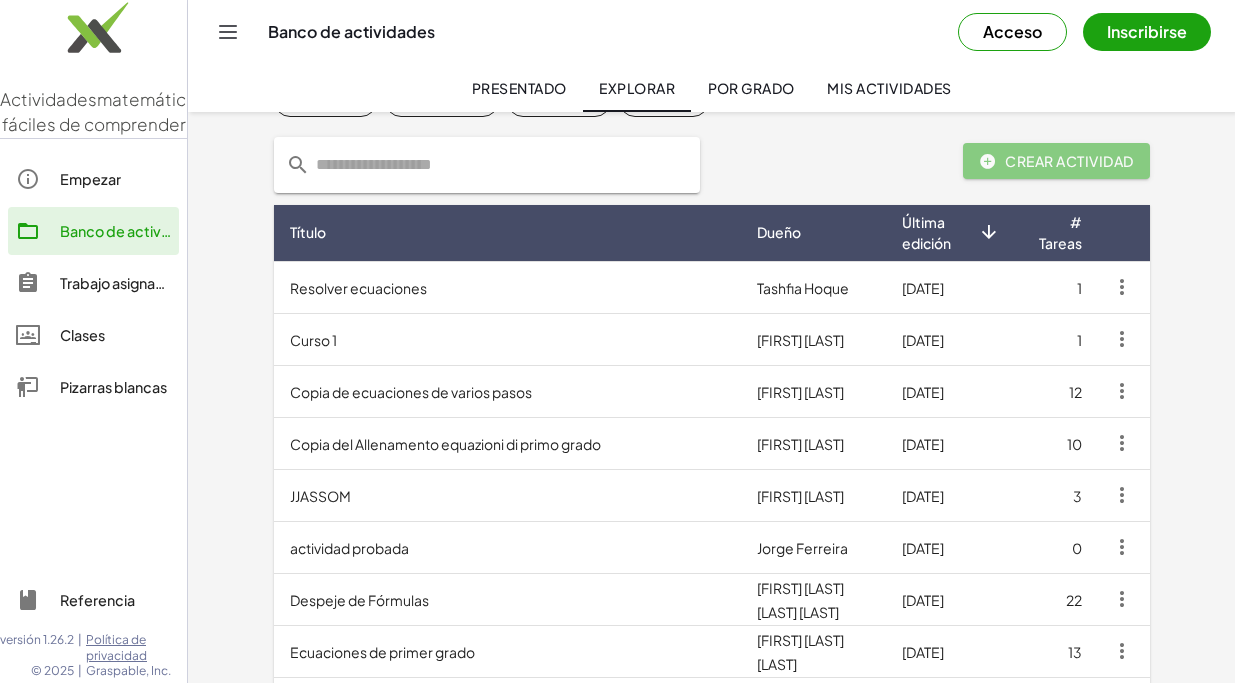 click on "Resolver ecuaciones" at bounding box center [358, 288] 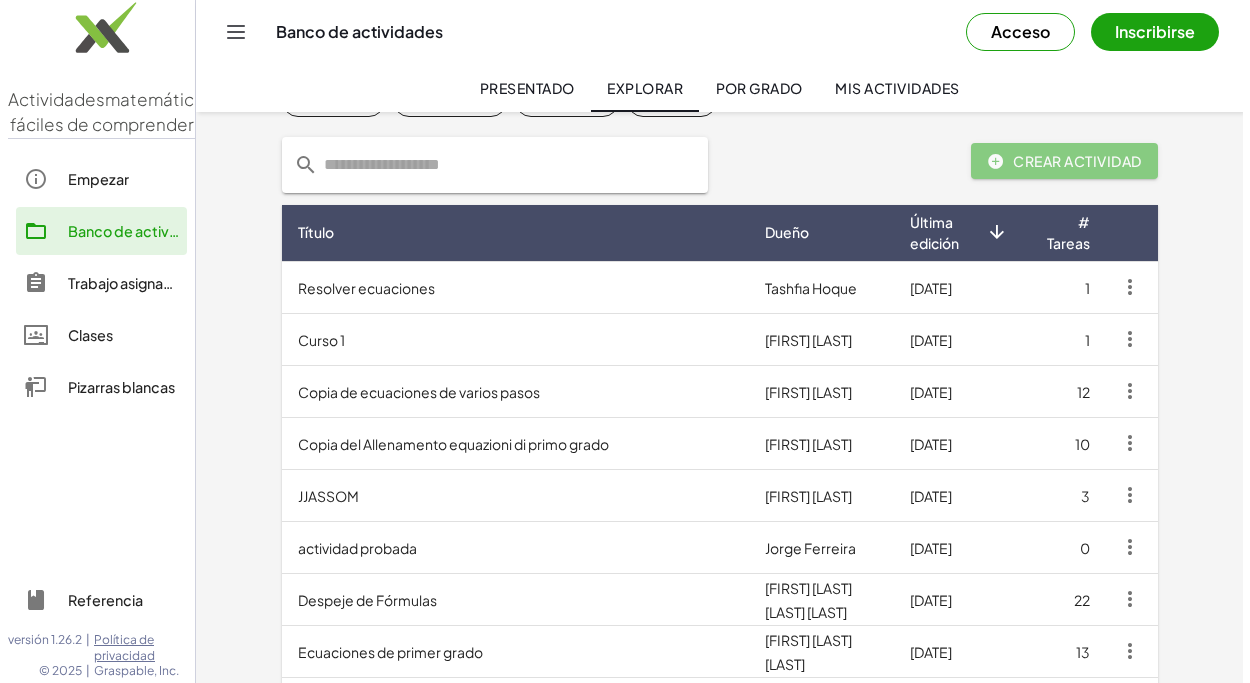 scroll, scrollTop: 0, scrollLeft: 0, axis: both 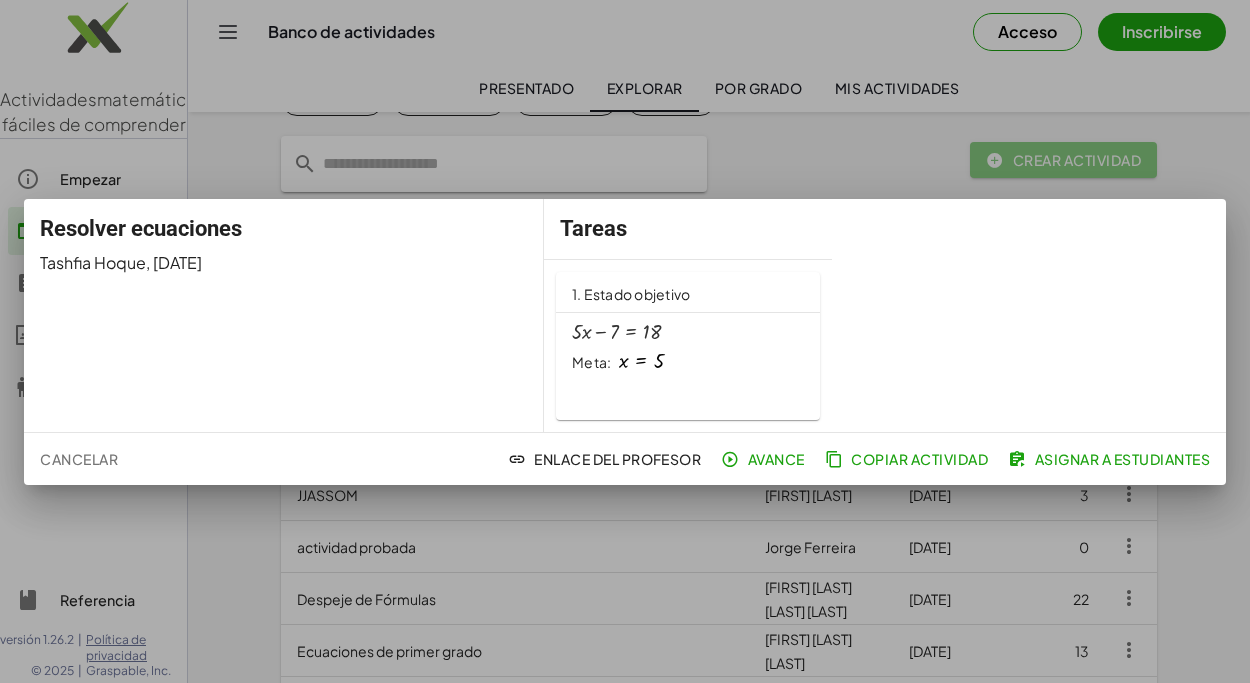 click on "Avance" at bounding box center (776, 459) 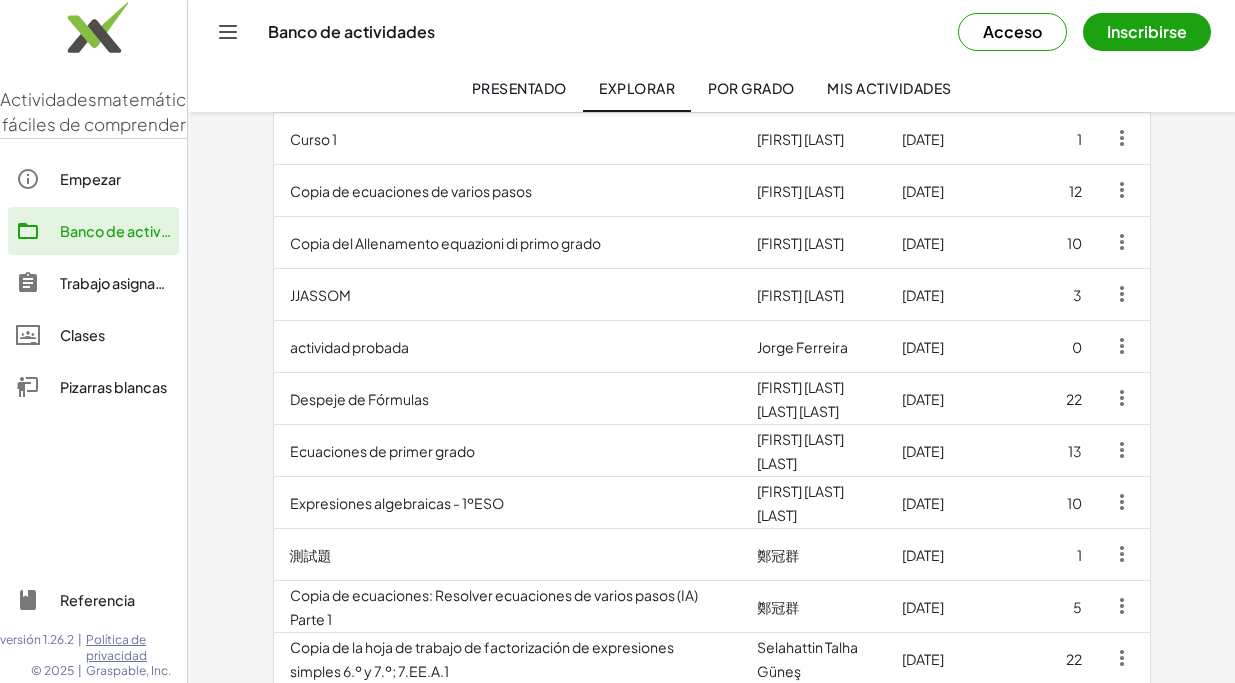 scroll, scrollTop: 499, scrollLeft: 0, axis: vertical 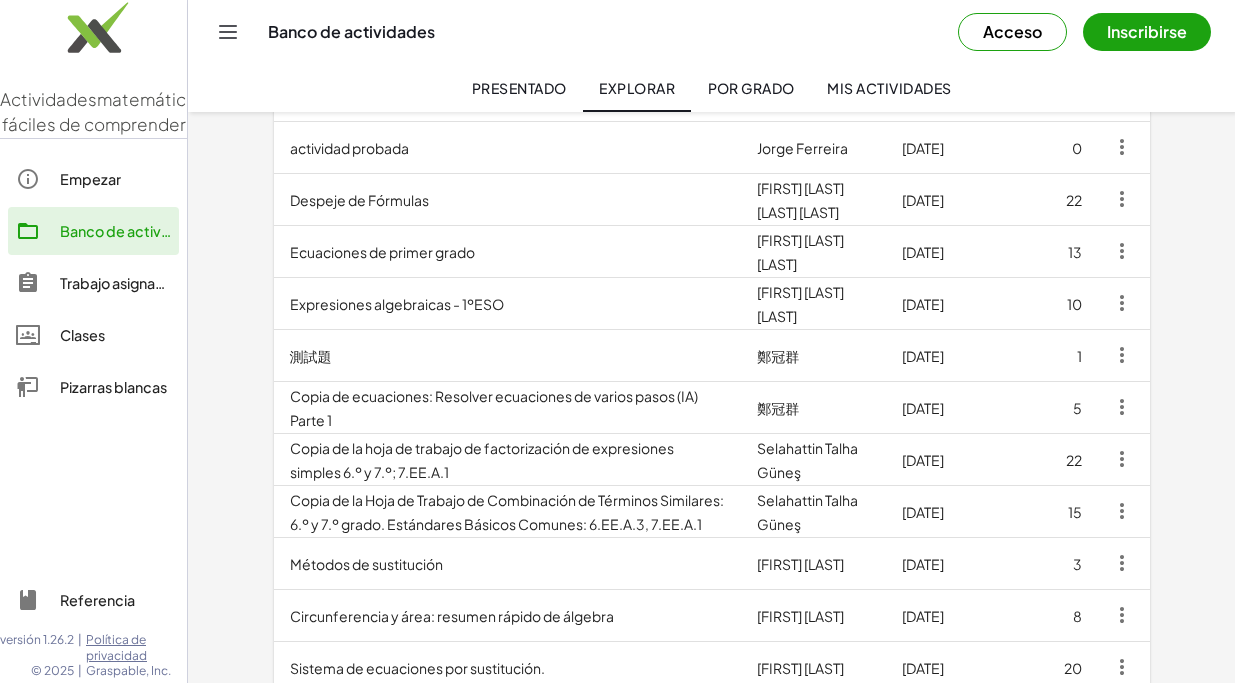 click on "Despeje de Fórmulas" at bounding box center [359, 200] 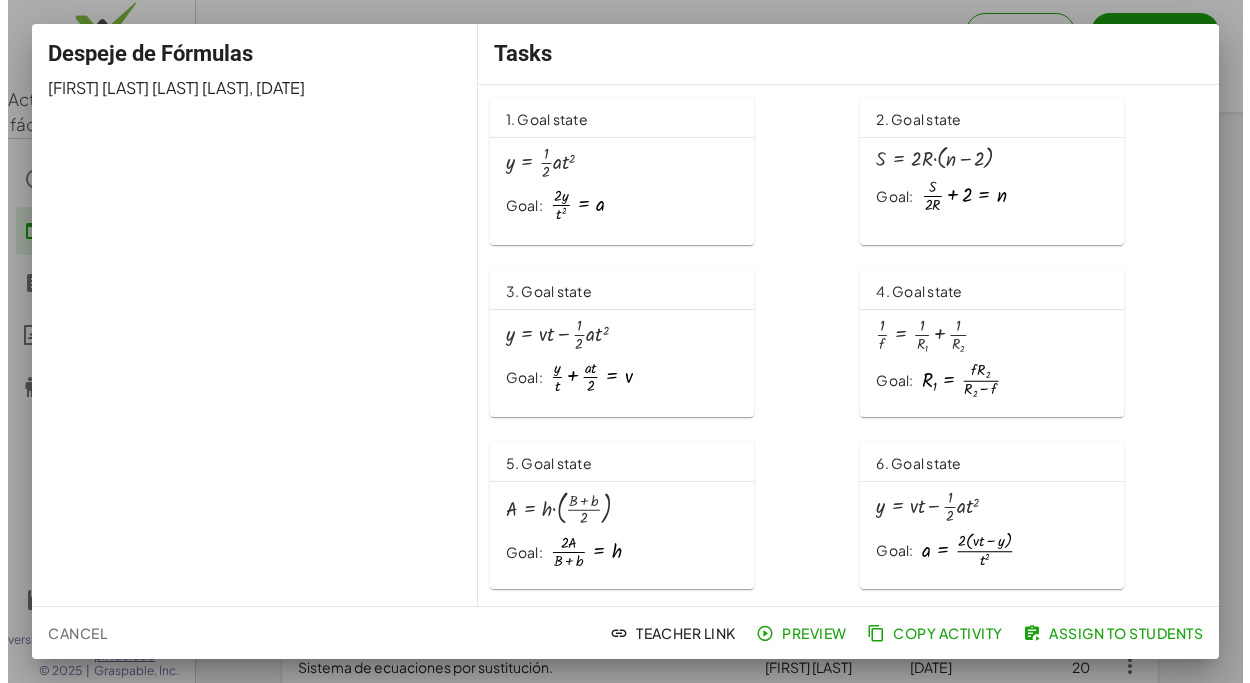 scroll, scrollTop: 0, scrollLeft: 0, axis: both 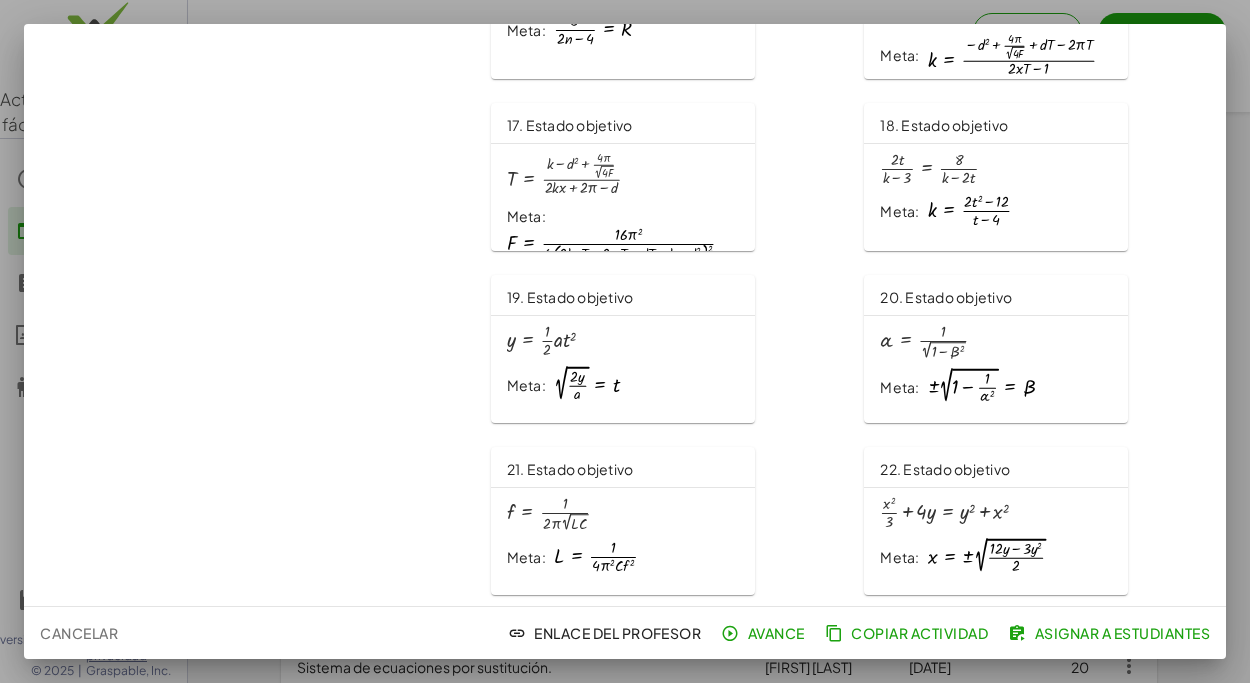 click at bounding box center (944, 513) 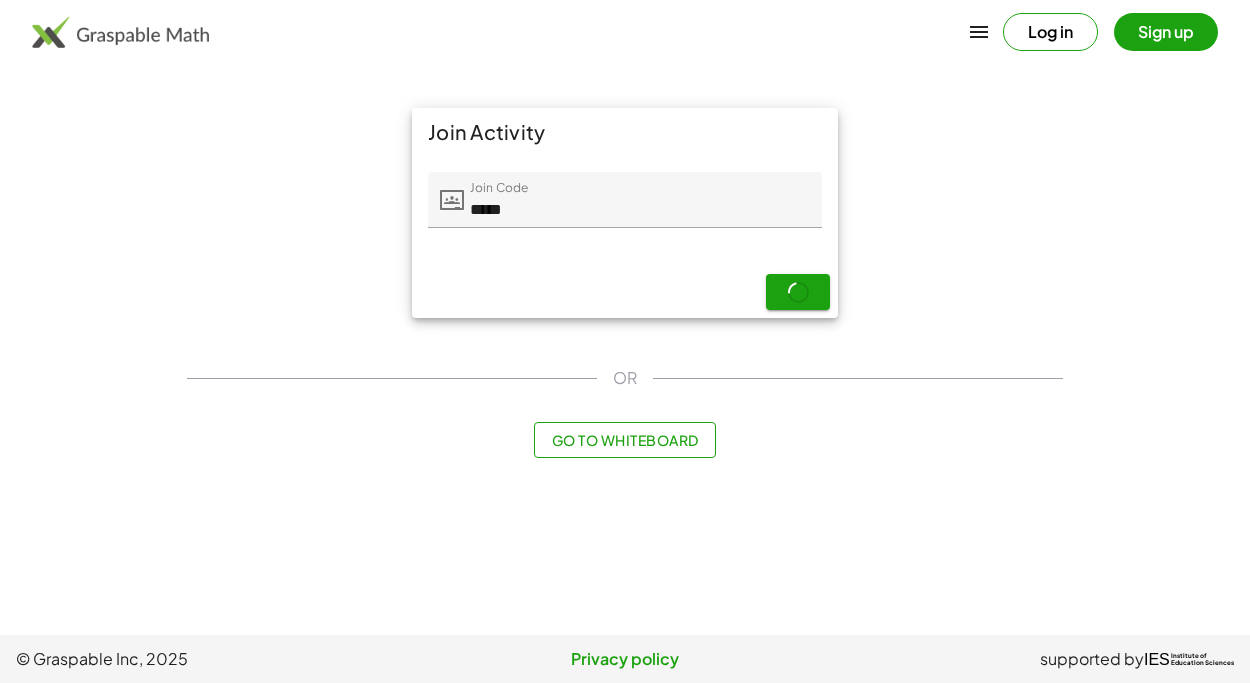scroll, scrollTop: 0, scrollLeft: 0, axis: both 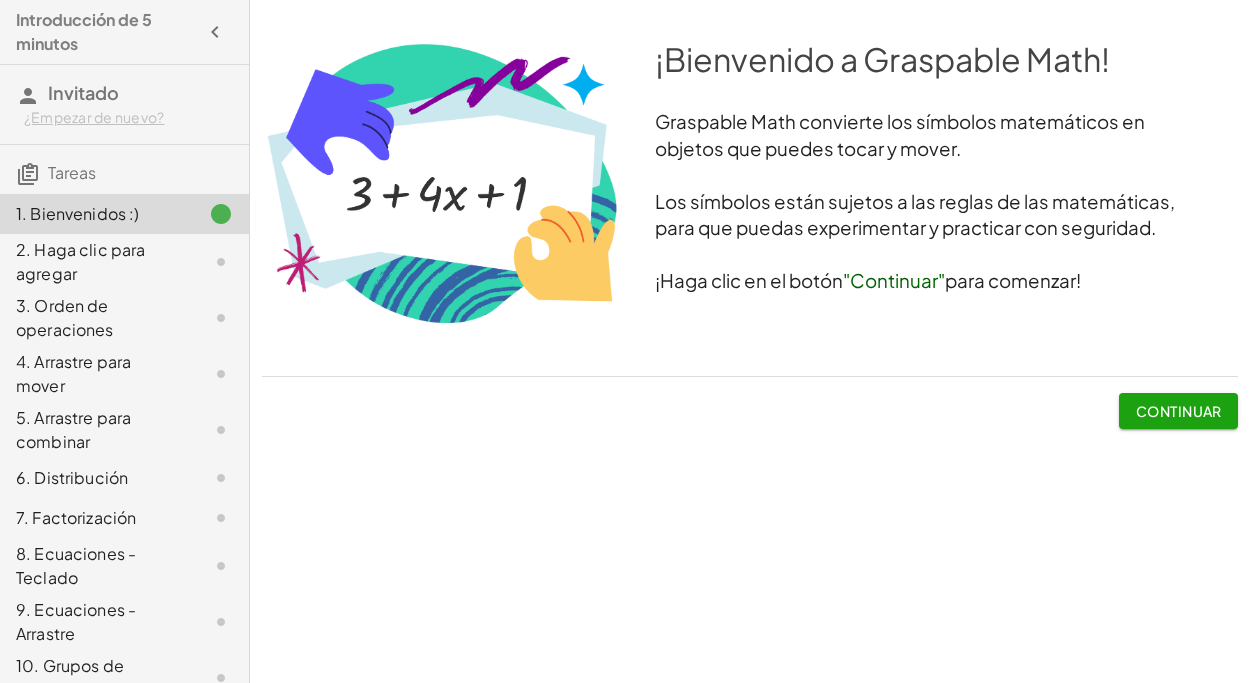 click on "Continuar" at bounding box center (1179, 411) 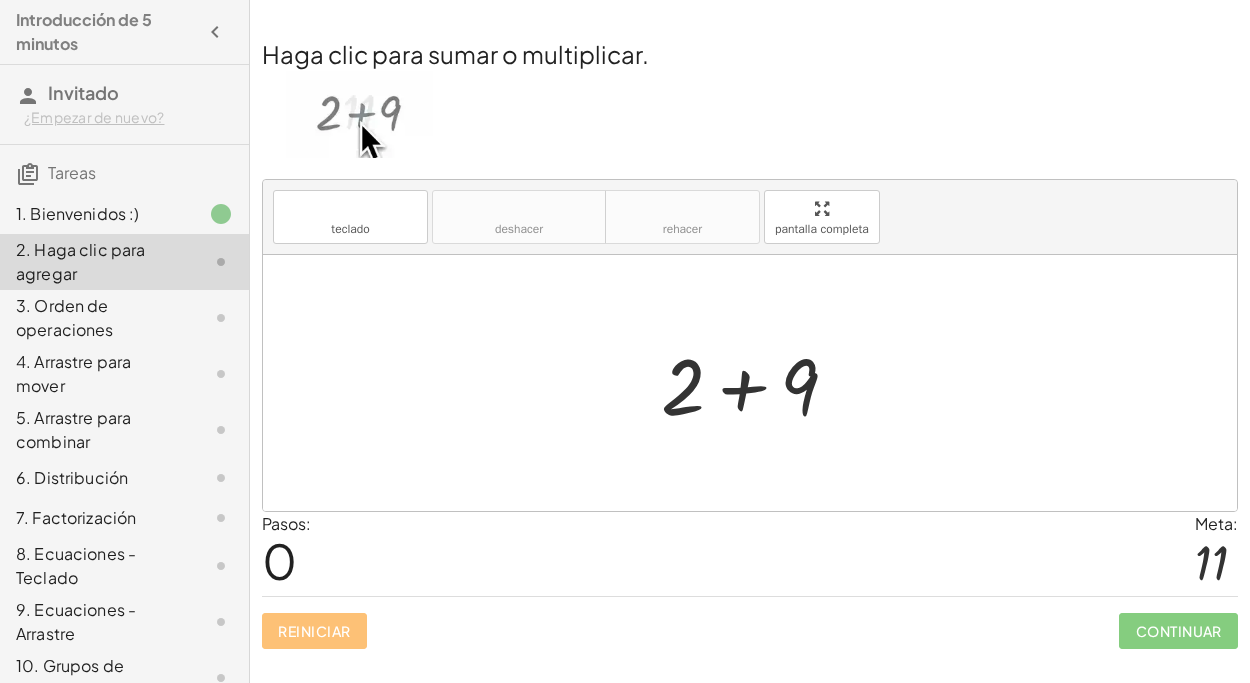click at bounding box center [757, 383] 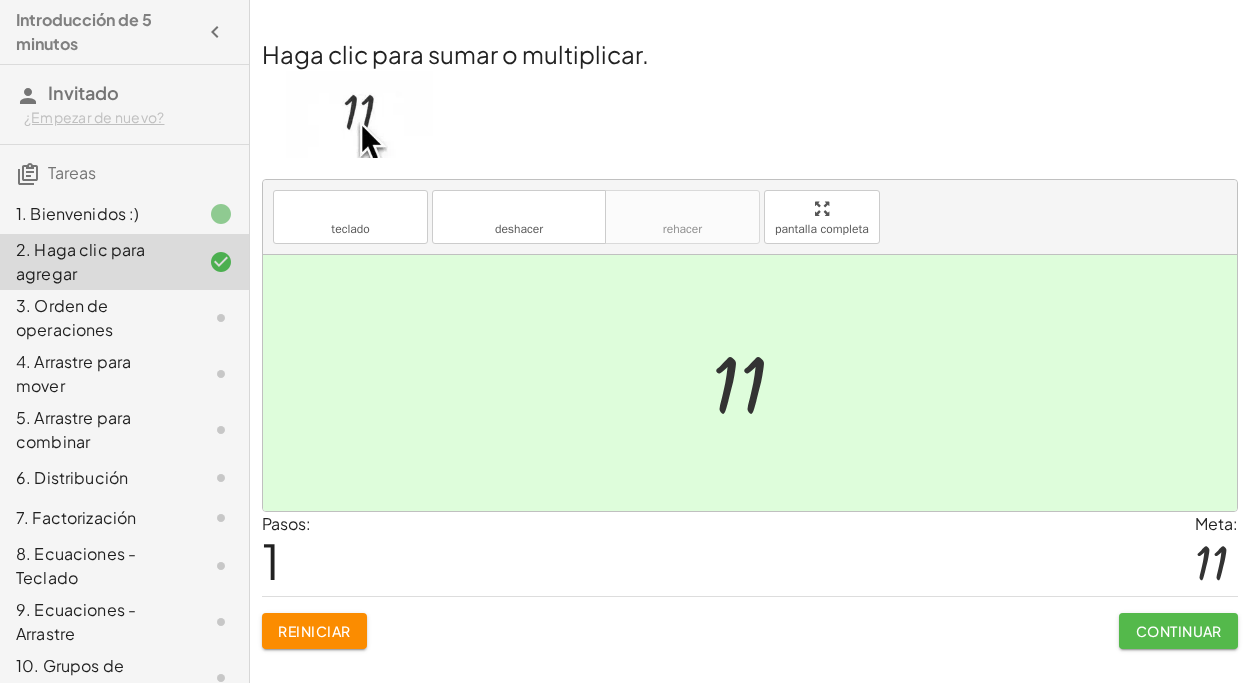click on "Continuar" at bounding box center (1179, 631) 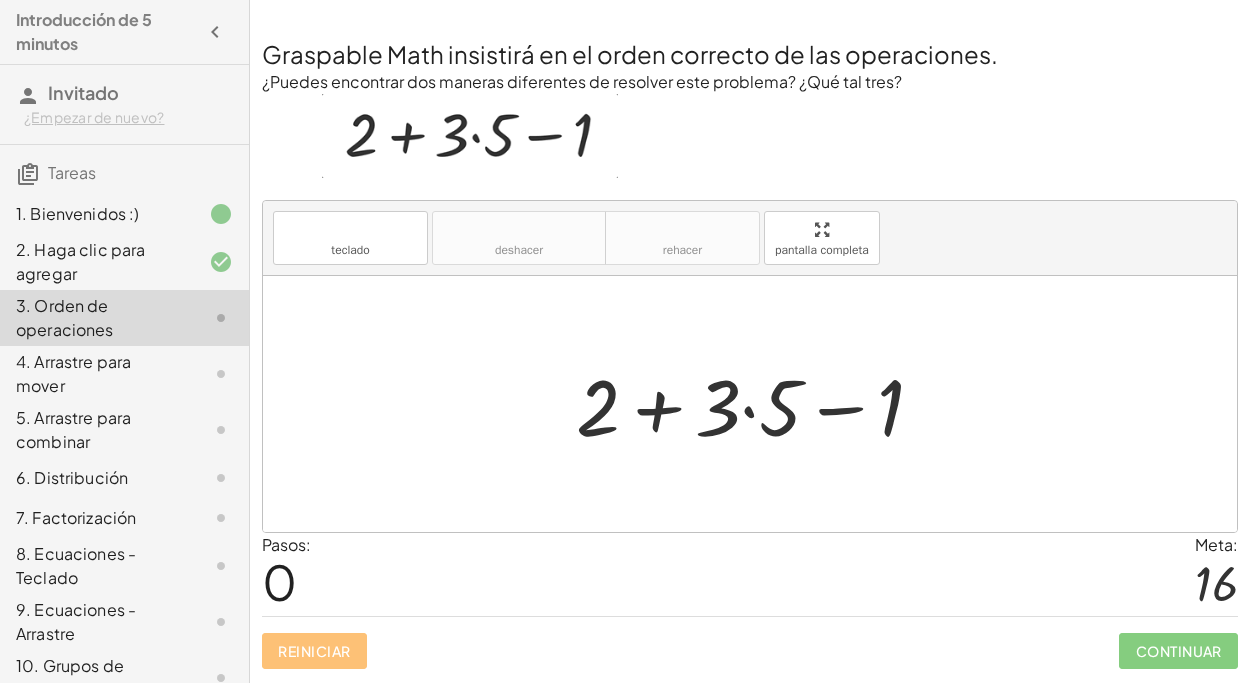 click at bounding box center (758, 404) 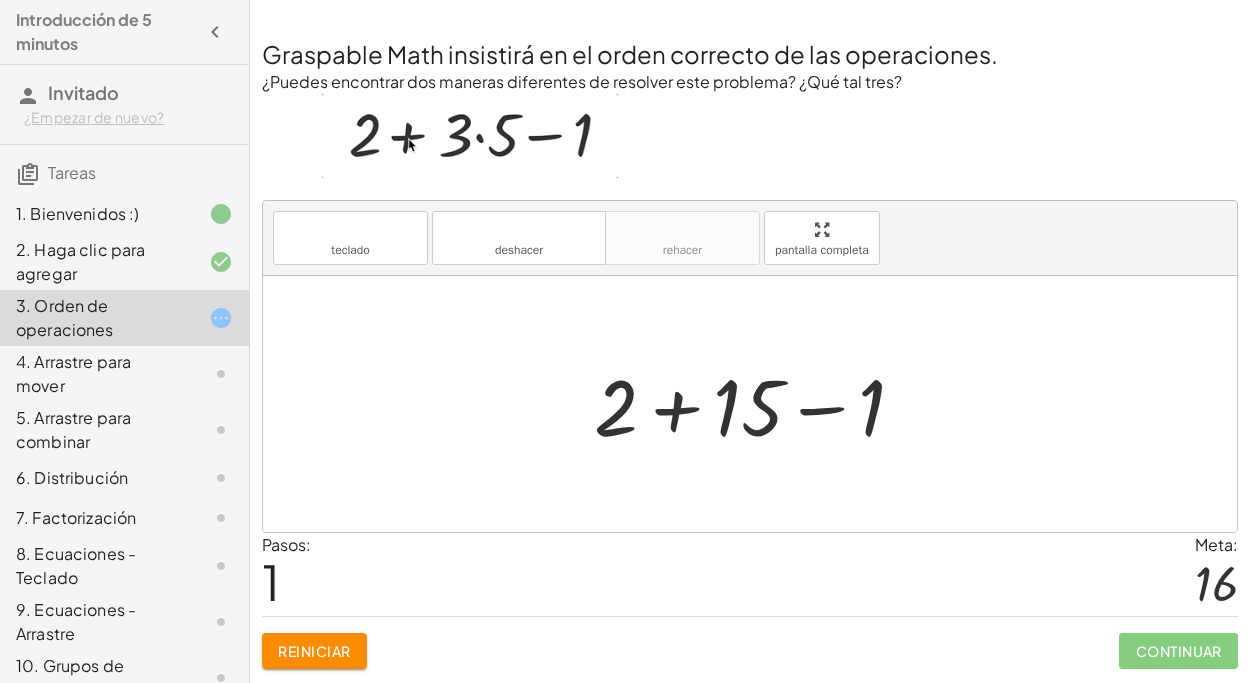click at bounding box center [757, 404] 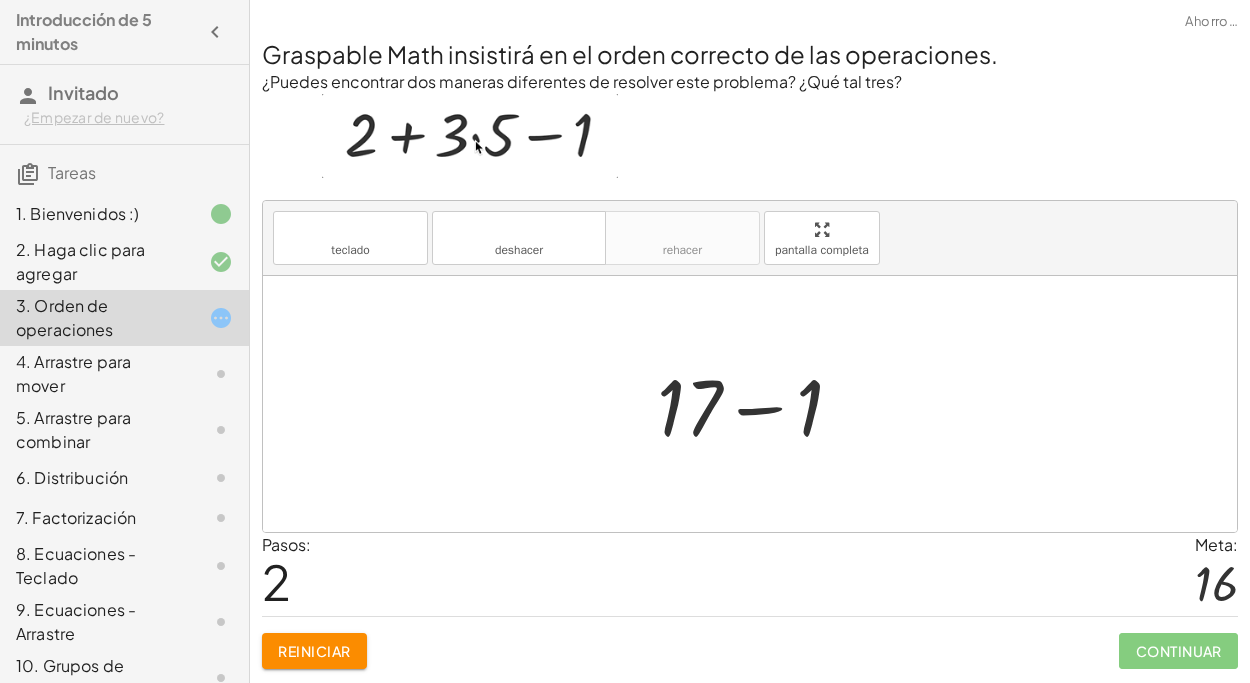 click at bounding box center [758, 404] 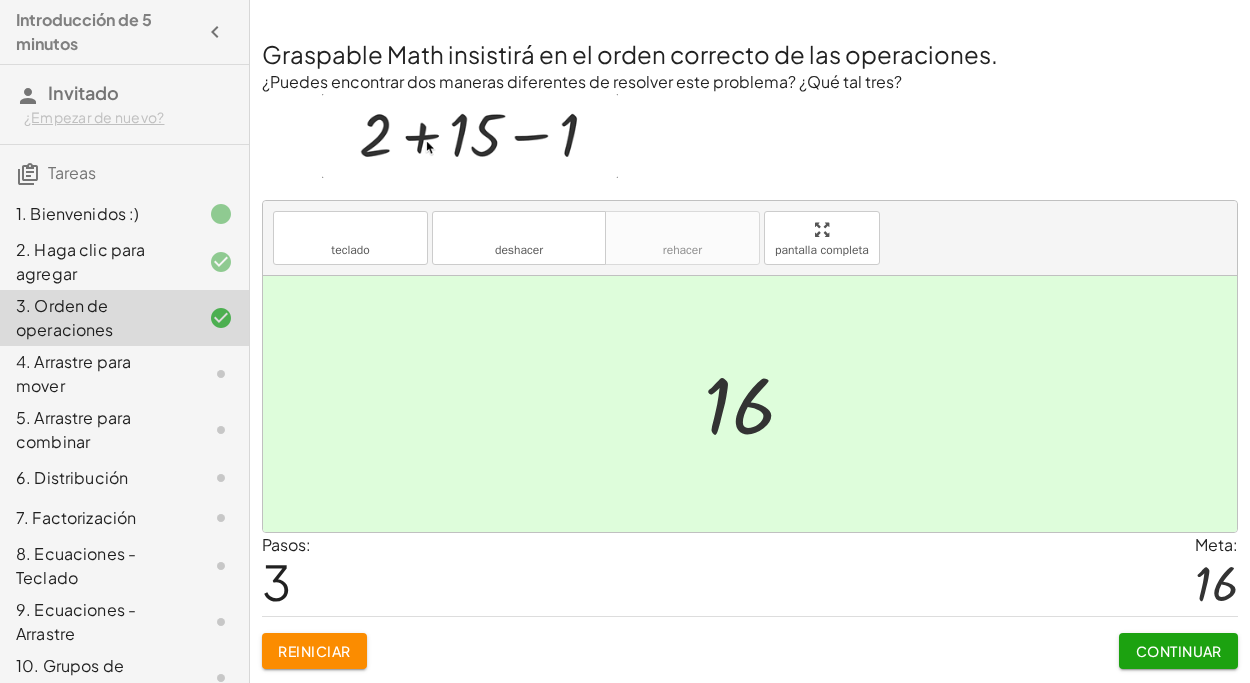 click at bounding box center (470, 136) 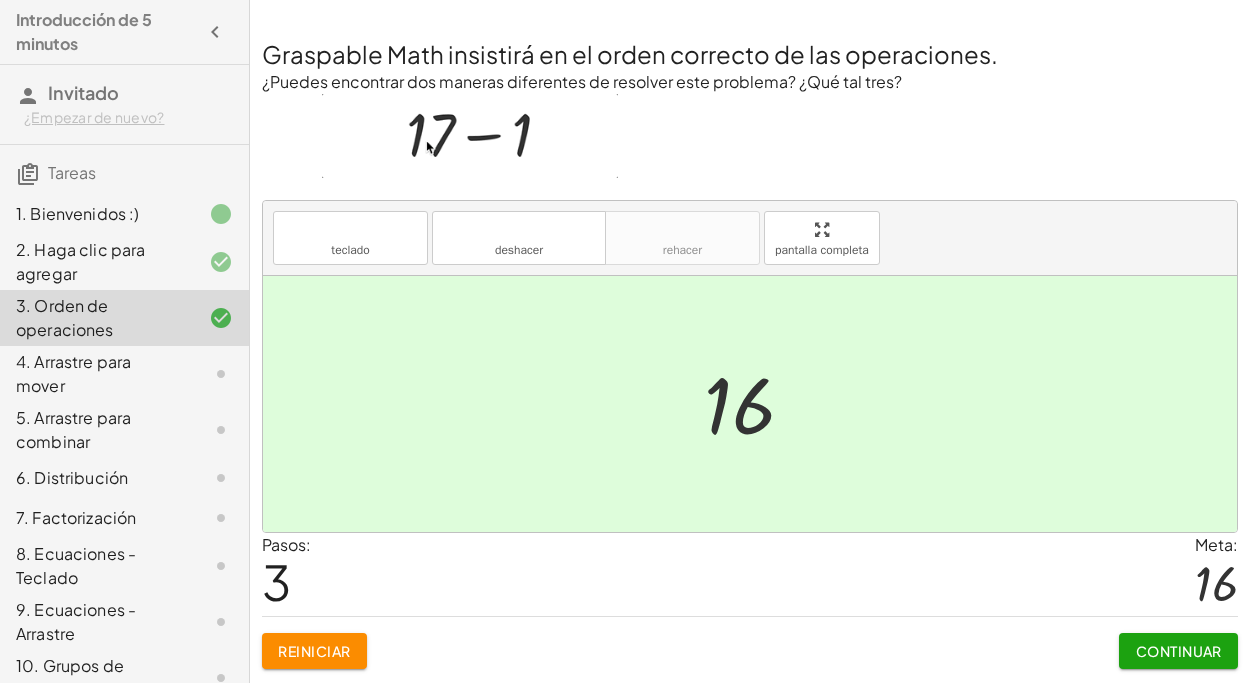 click at bounding box center [470, 136] 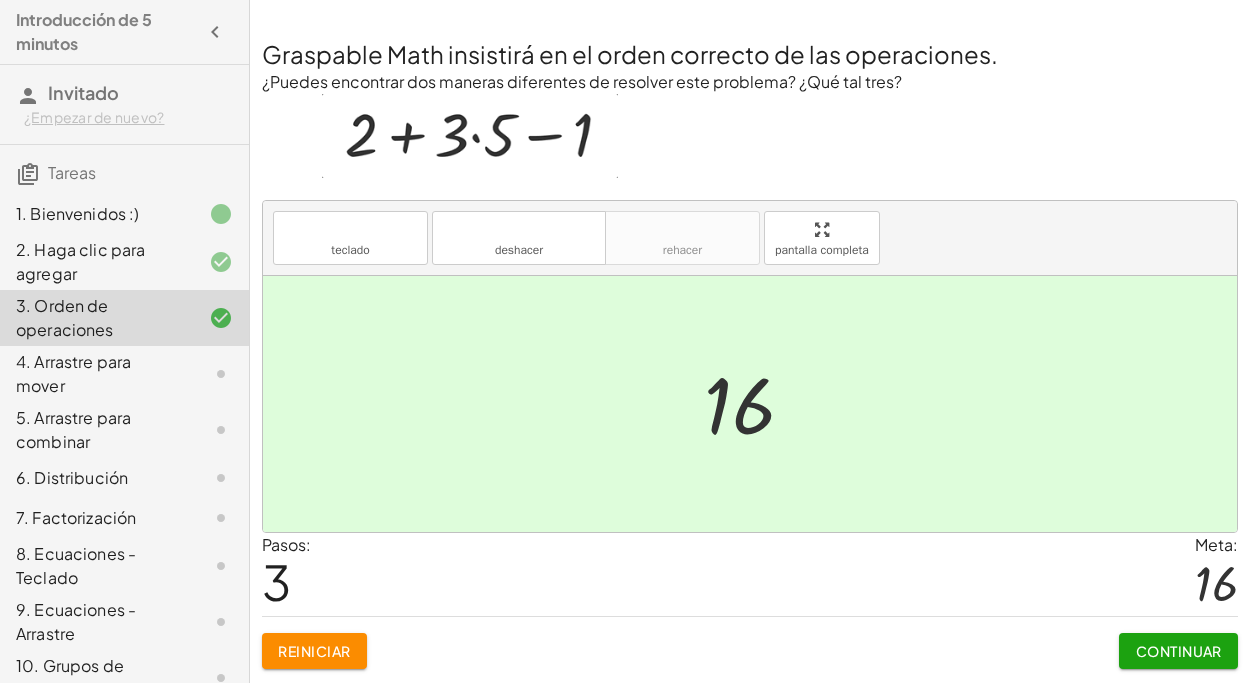 click at bounding box center [470, 136] 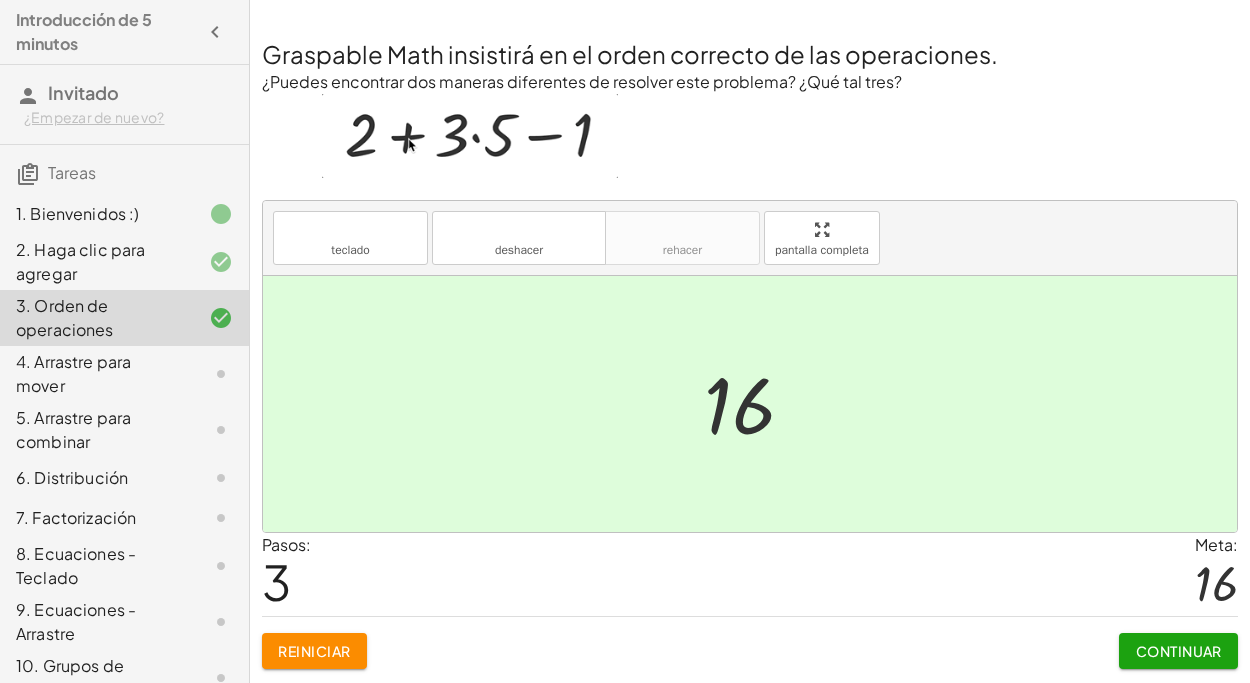 click at bounding box center (470, 136) 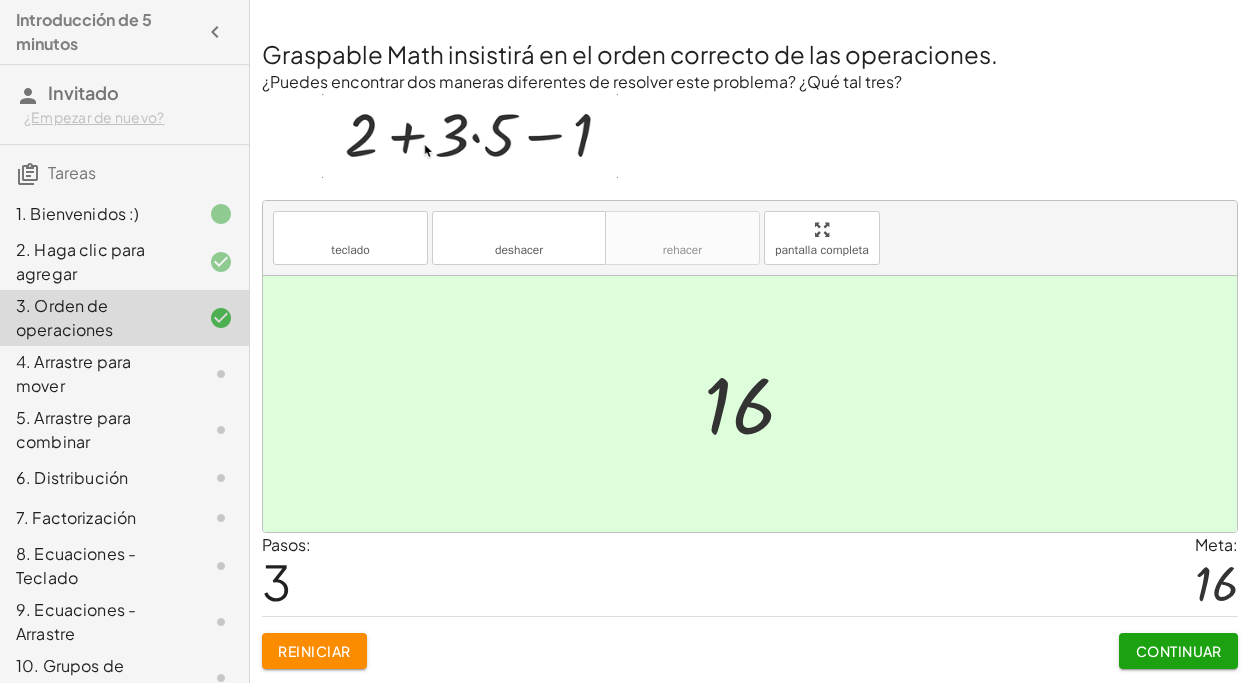 click at bounding box center [470, 136] 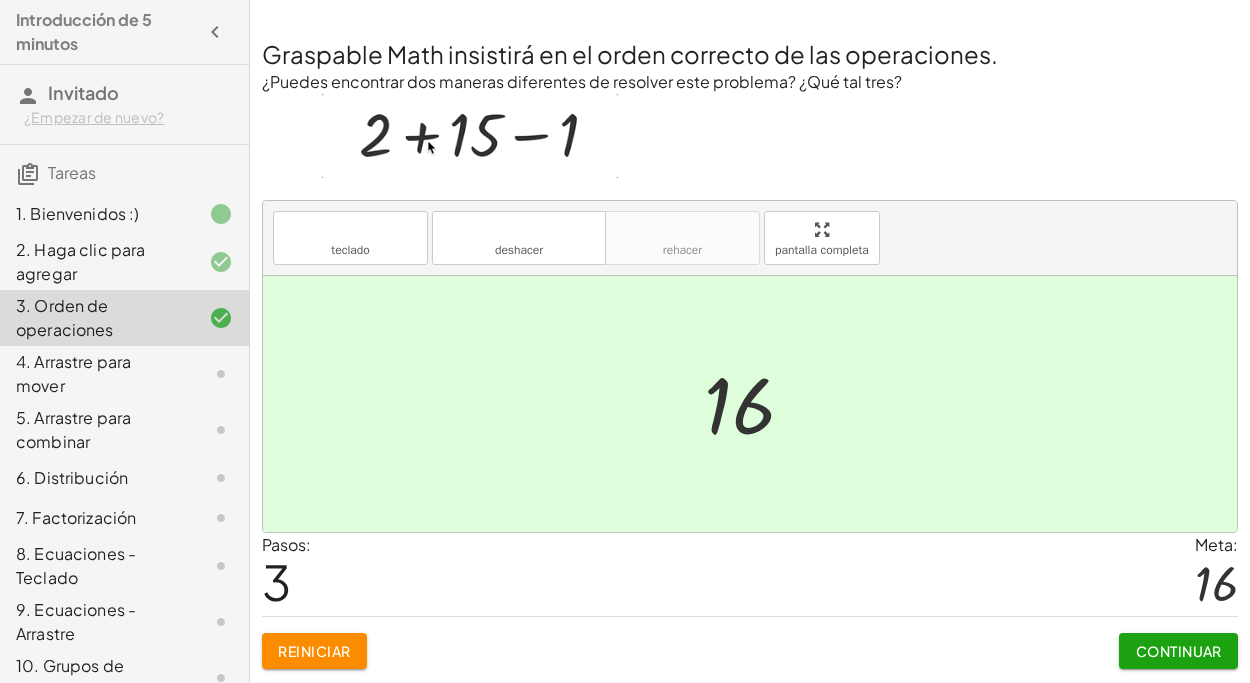 click on "Continuar" at bounding box center [1179, 651] 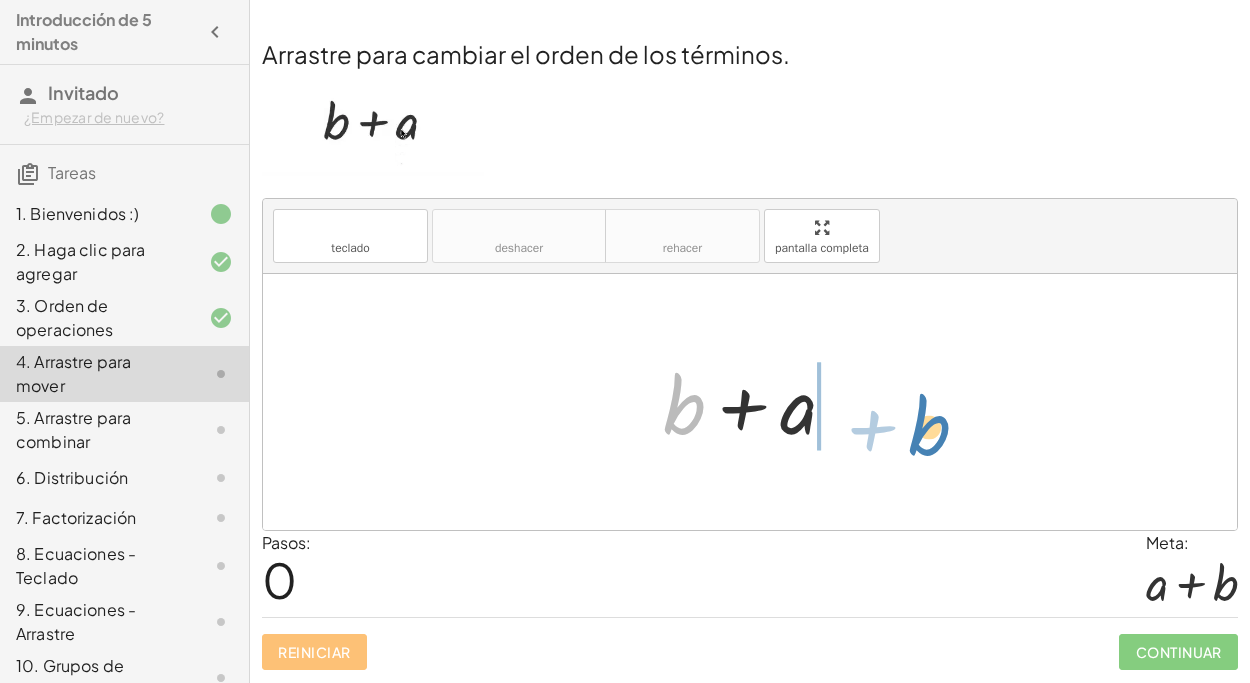 drag, startPoint x: 686, startPoint y: 411, endPoint x: 899, endPoint y: 409, distance: 213.00938 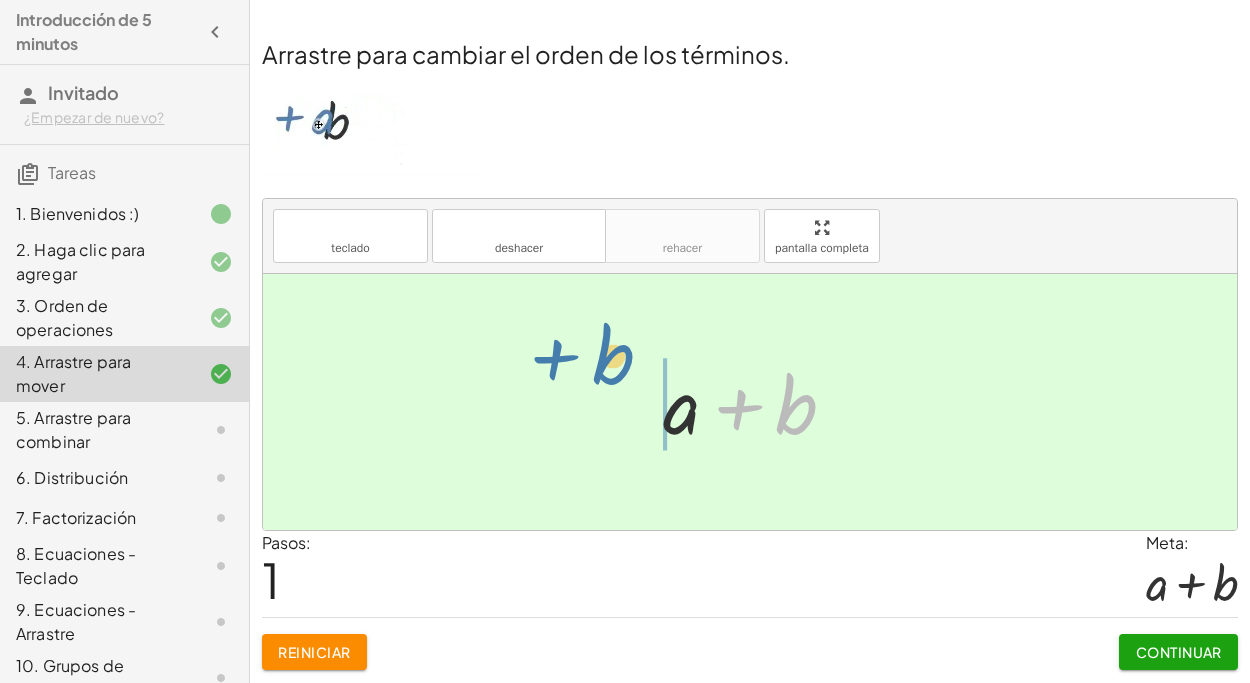 drag, startPoint x: 815, startPoint y: 408, endPoint x: 632, endPoint y: 394, distance: 183.53474 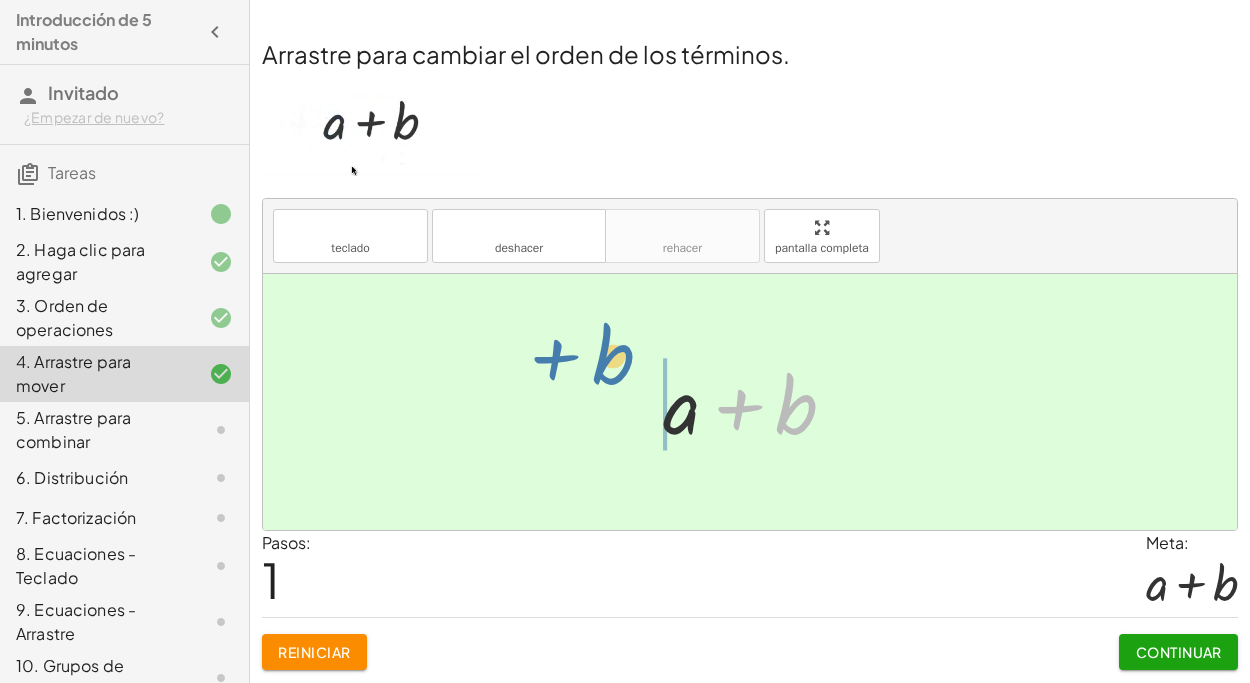 click on "+ b + a + b + b + a" at bounding box center [750, 402] 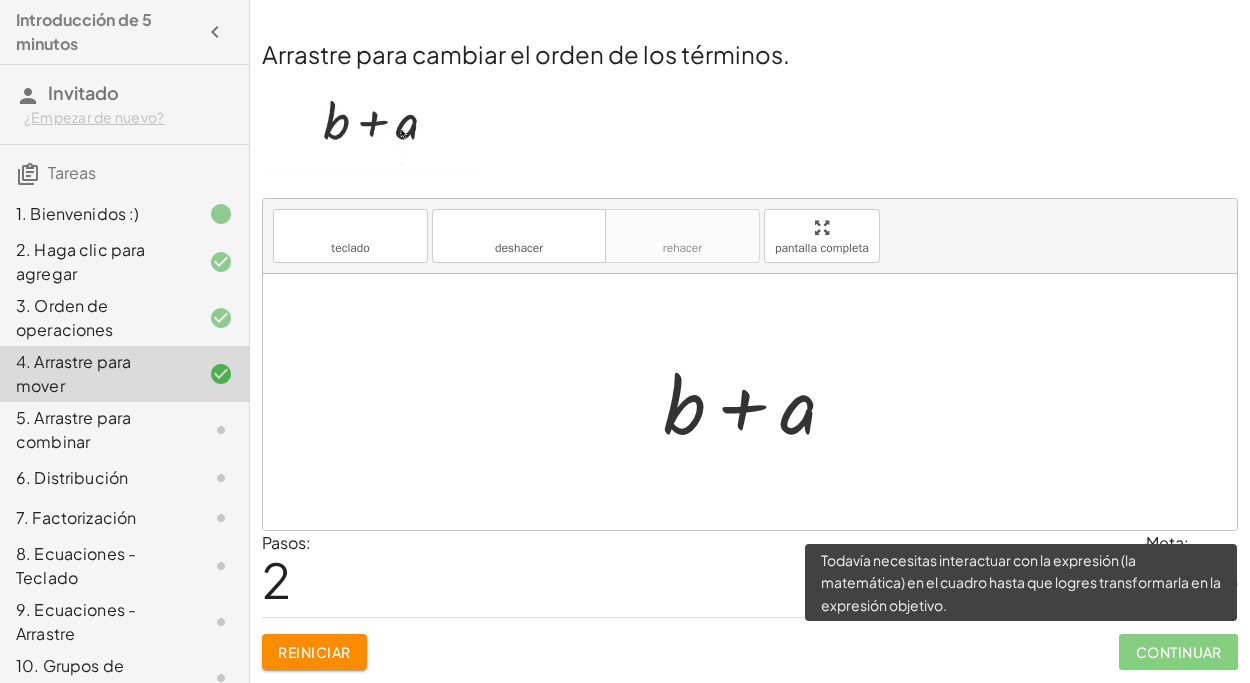 click on "Continuar" 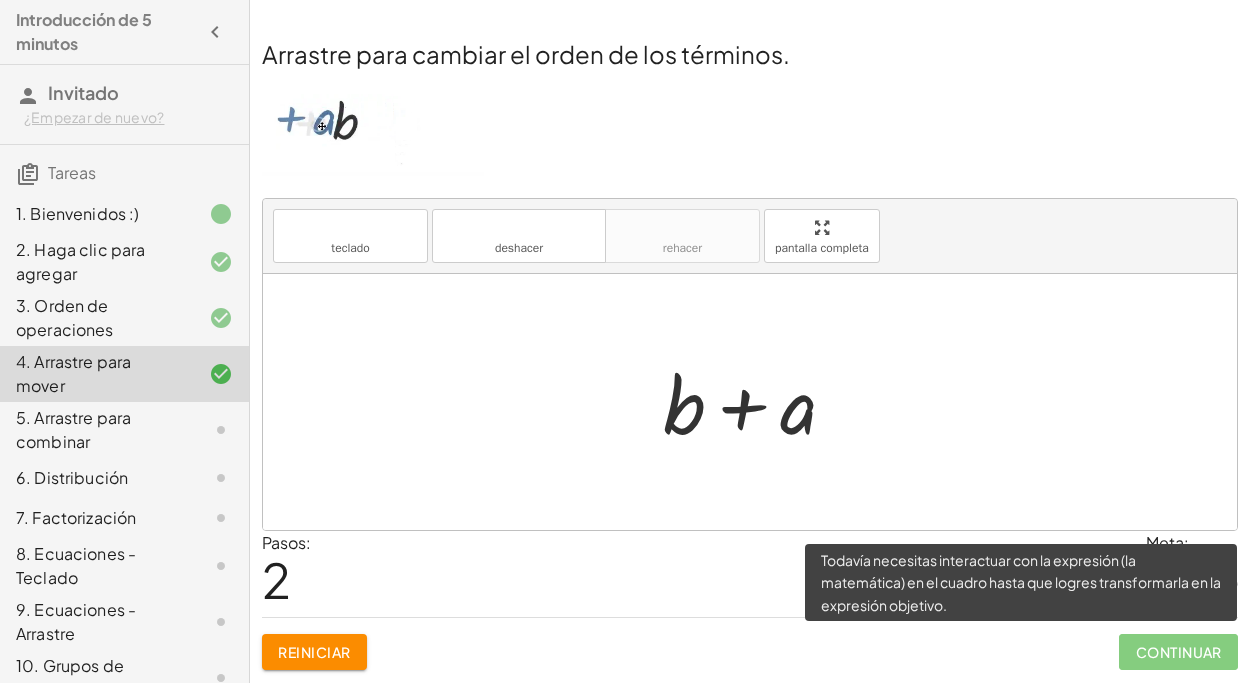 click on "Continuar" 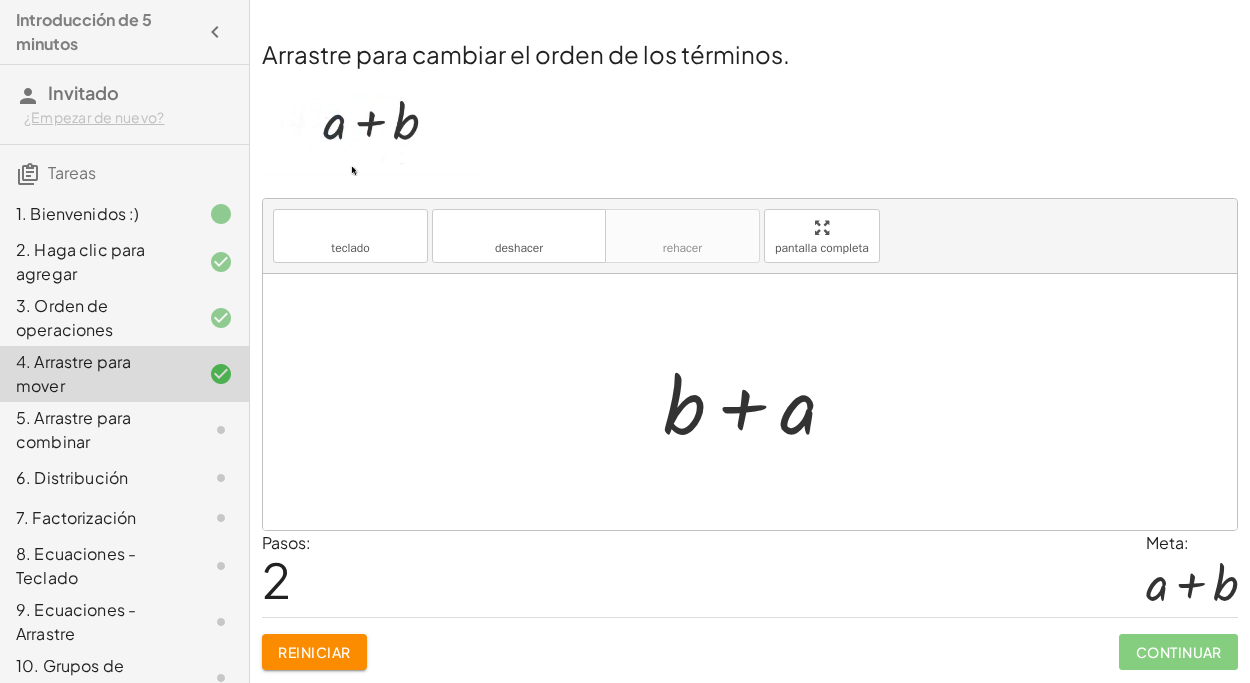 drag, startPoint x: 652, startPoint y: 414, endPoint x: 730, endPoint y: 412, distance: 78.025635 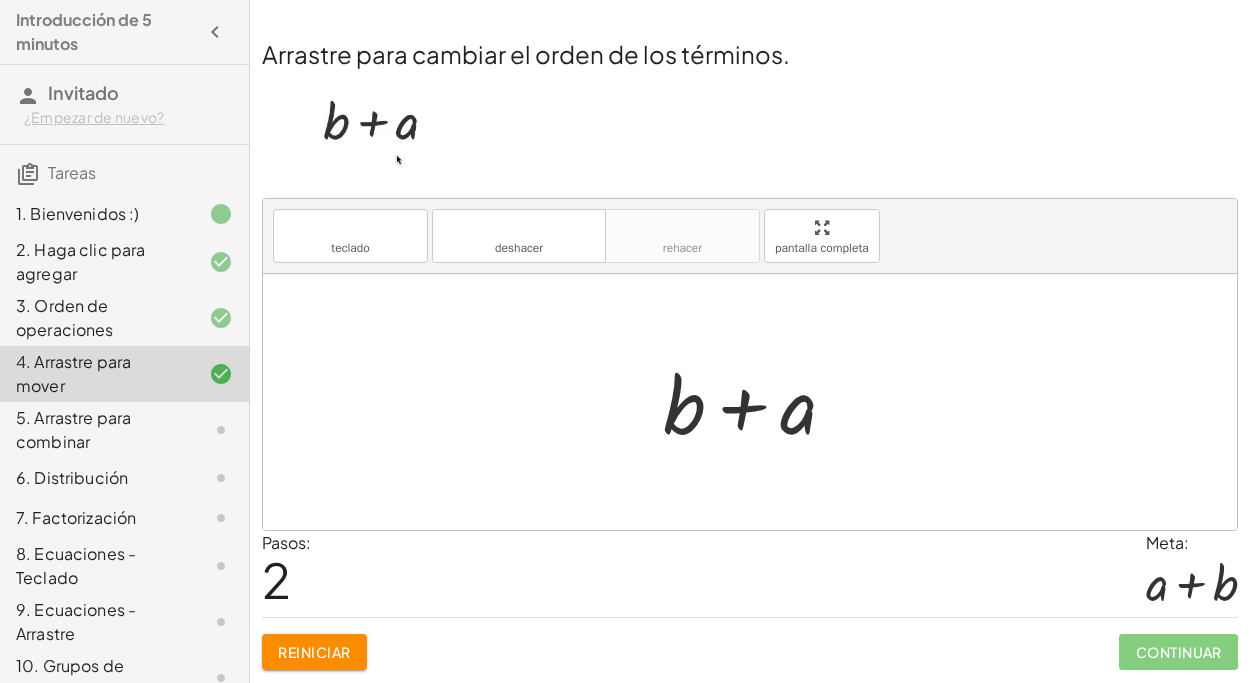 click on "+ b + a + a + b + b + a" at bounding box center (750, 402) 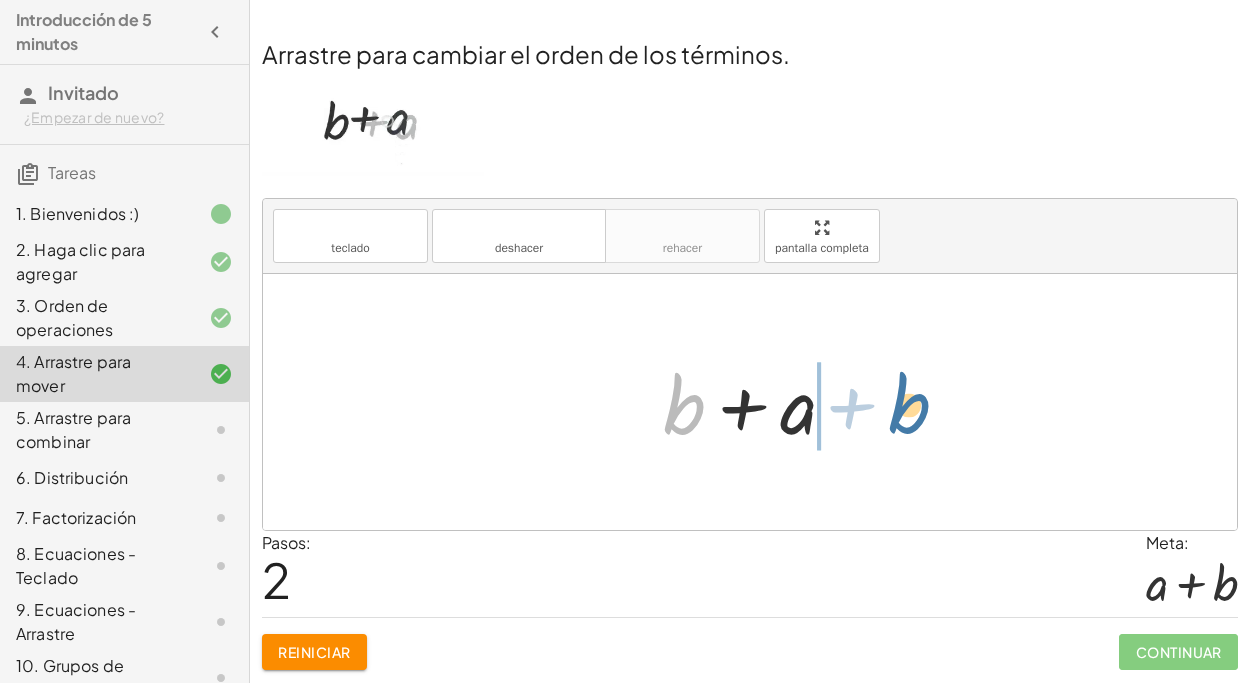drag, startPoint x: 686, startPoint y: 416, endPoint x: 905, endPoint y: 438, distance: 220.10225 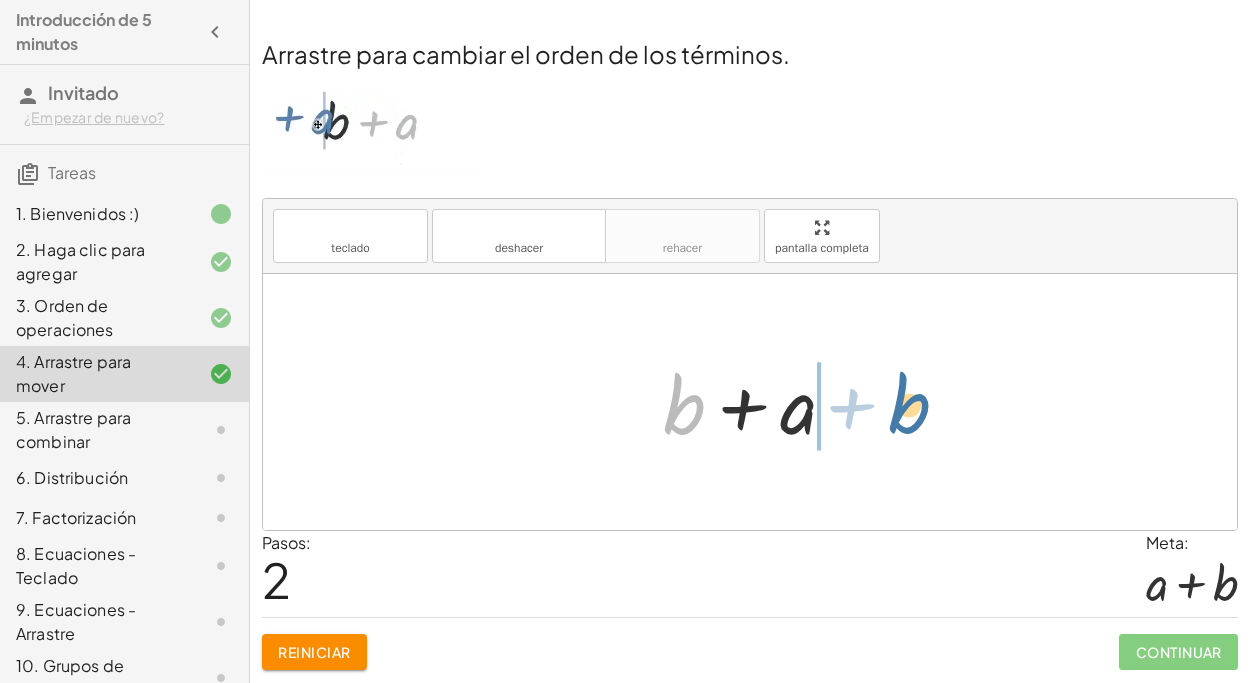 click on "+ b + a + a + b + b + b + a" at bounding box center [750, 402] 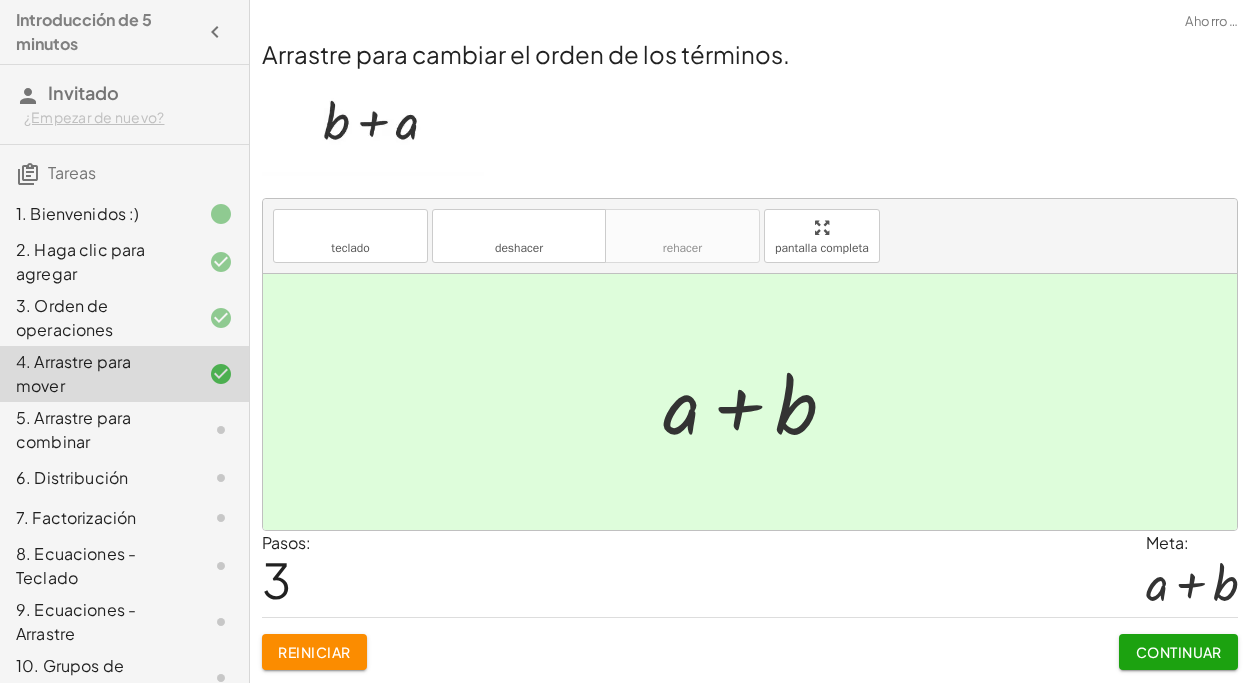 click on "Continuar" at bounding box center [1179, 652] 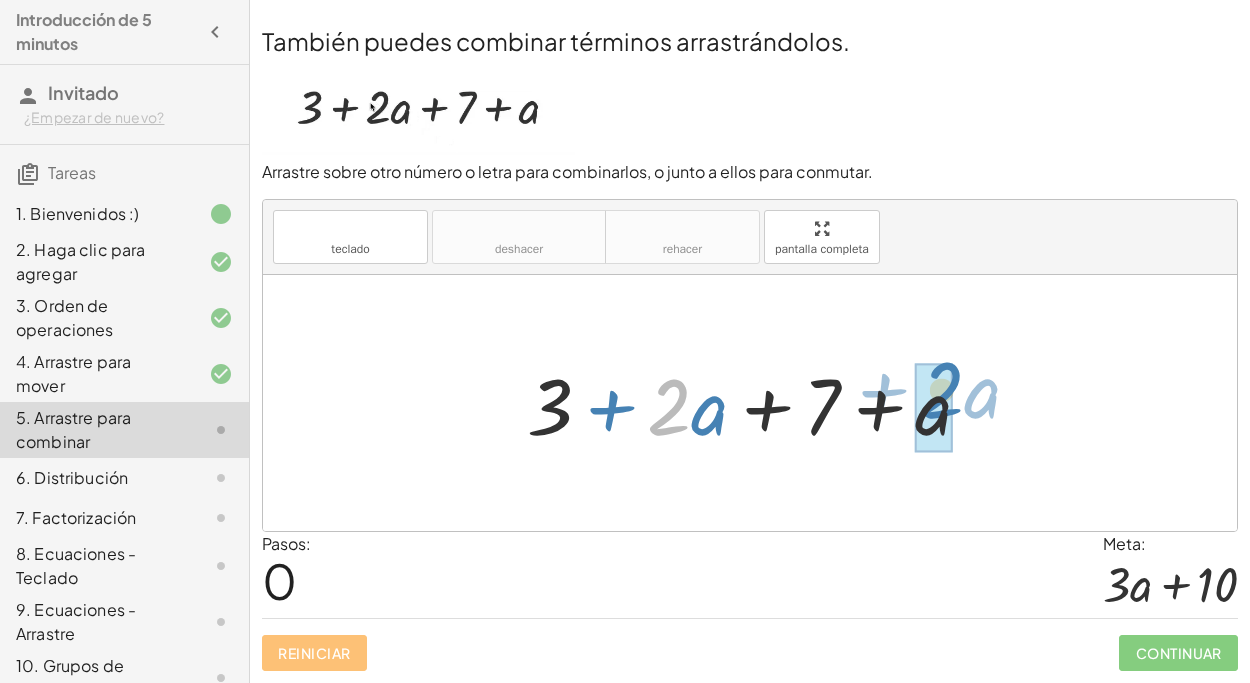 drag, startPoint x: 679, startPoint y: 406, endPoint x: 951, endPoint y: 389, distance: 272.53073 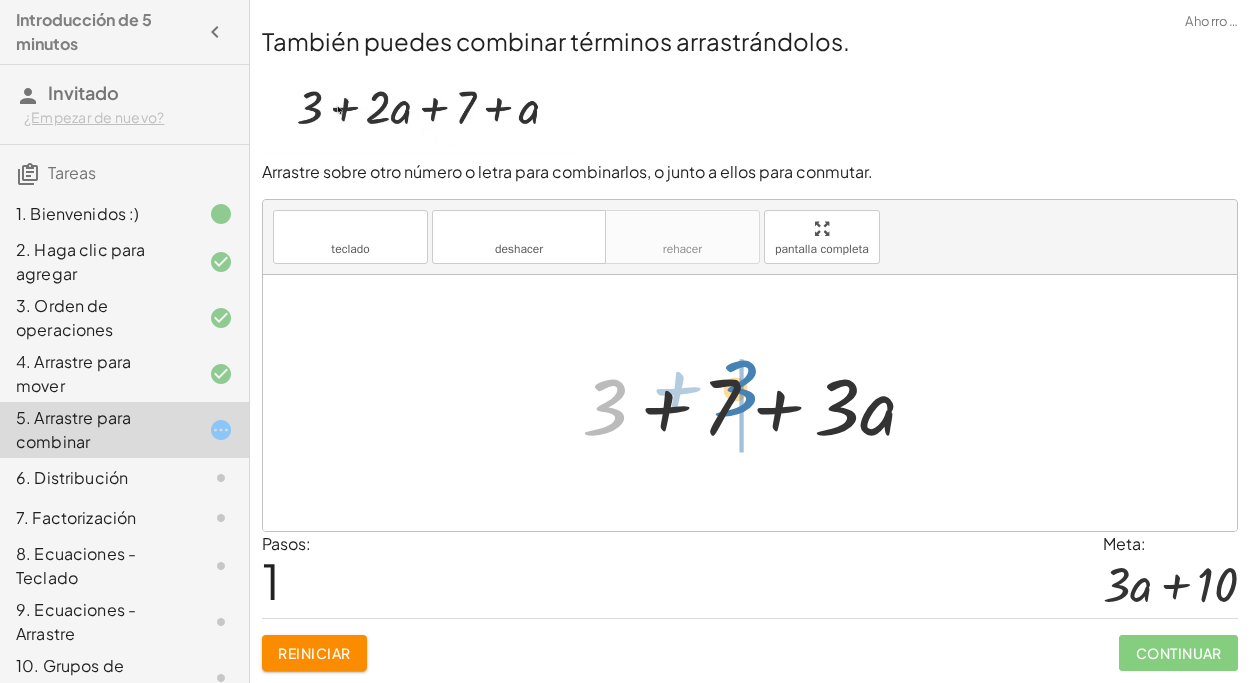 drag, startPoint x: 620, startPoint y: 403, endPoint x: 752, endPoint y: 389, distance: 132.74034 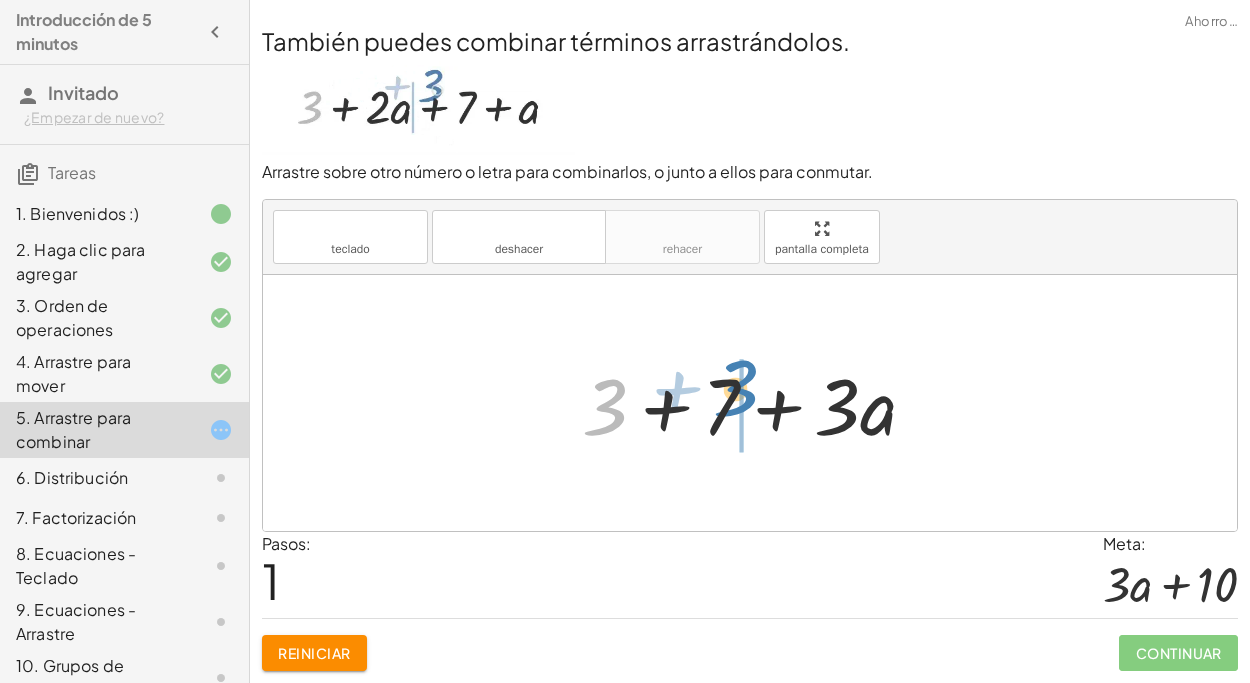 click at bounding box center (757, 403) 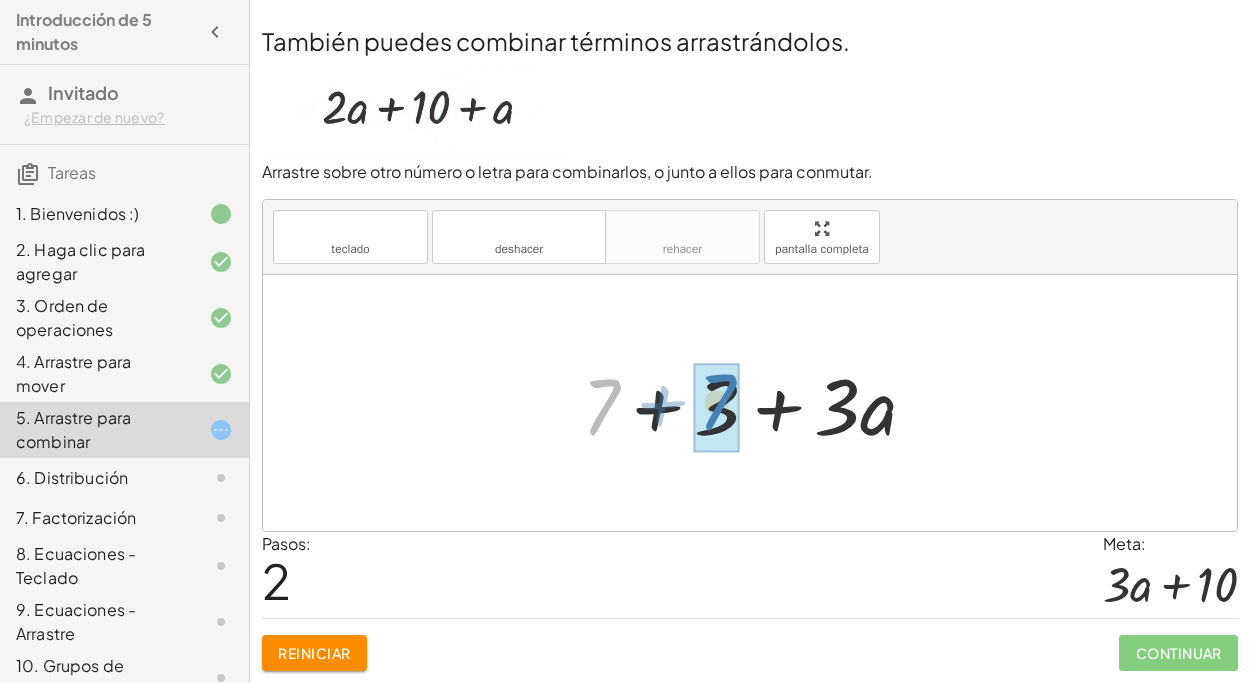 drag, startPoint x: 598, startPoint y: 394, endPoint x: 714, endPoint y: 389, distance: 116.10771 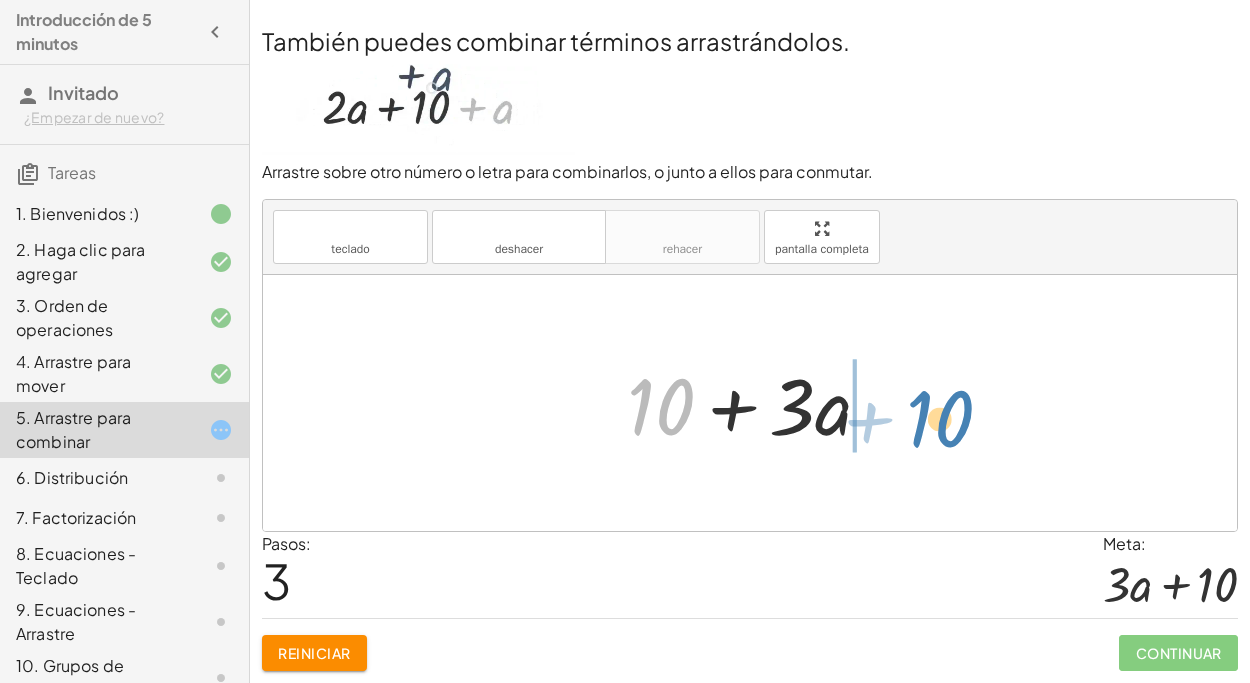 drag, startPoint x: 655, startPoint y: 415, endPoint x: 934, endPoint y: 429, distance: 279.35104 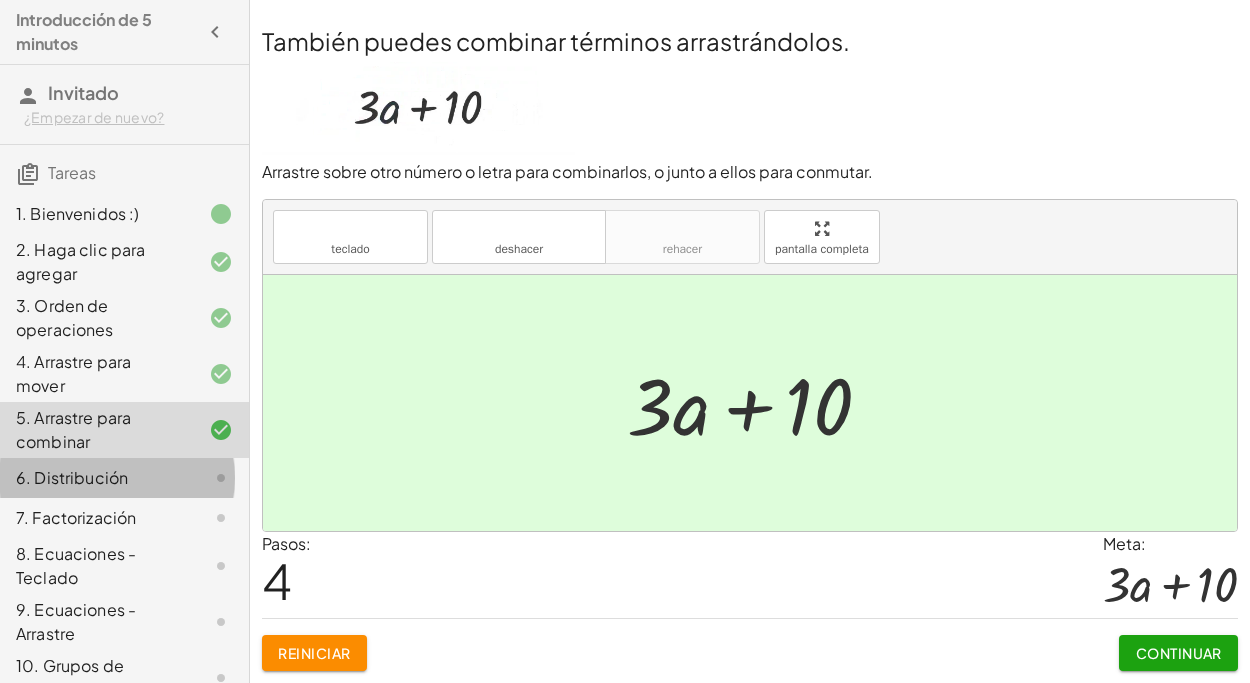 click on "6. Distribución" at bounding box center (72, 477) 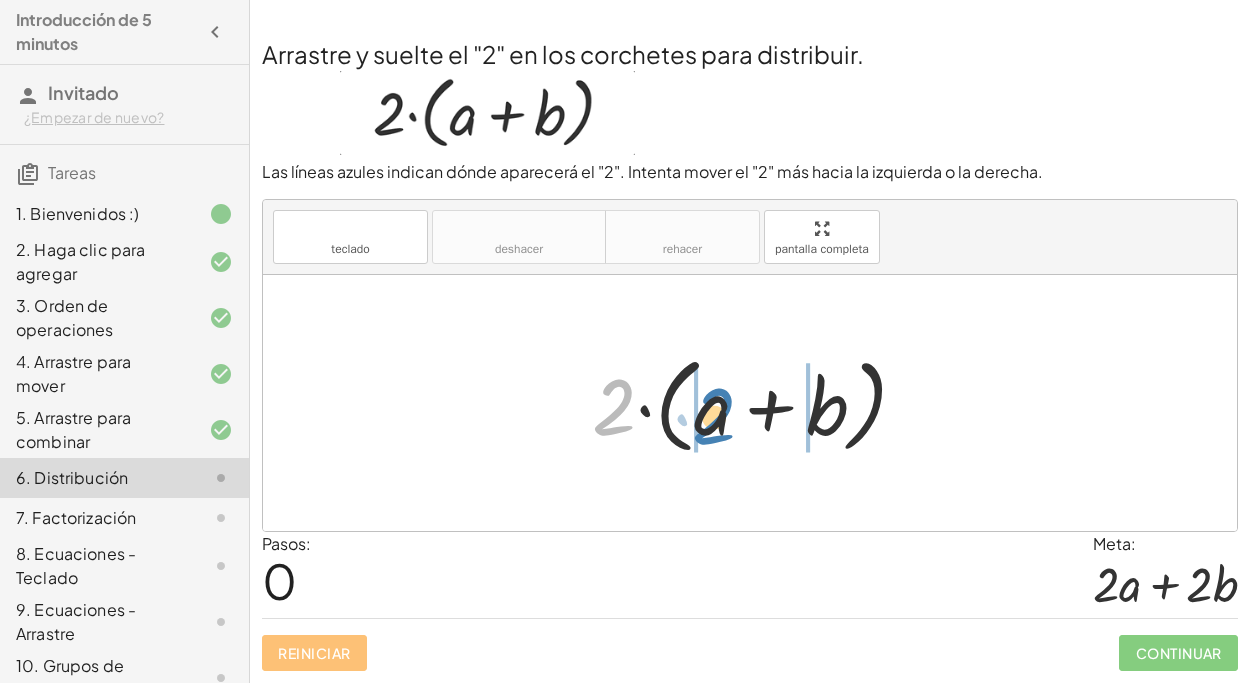 drag, startPoint x: 610, startPoint y: 394, endPoint x: 710, endPoint y: 403, distance: 100.40418 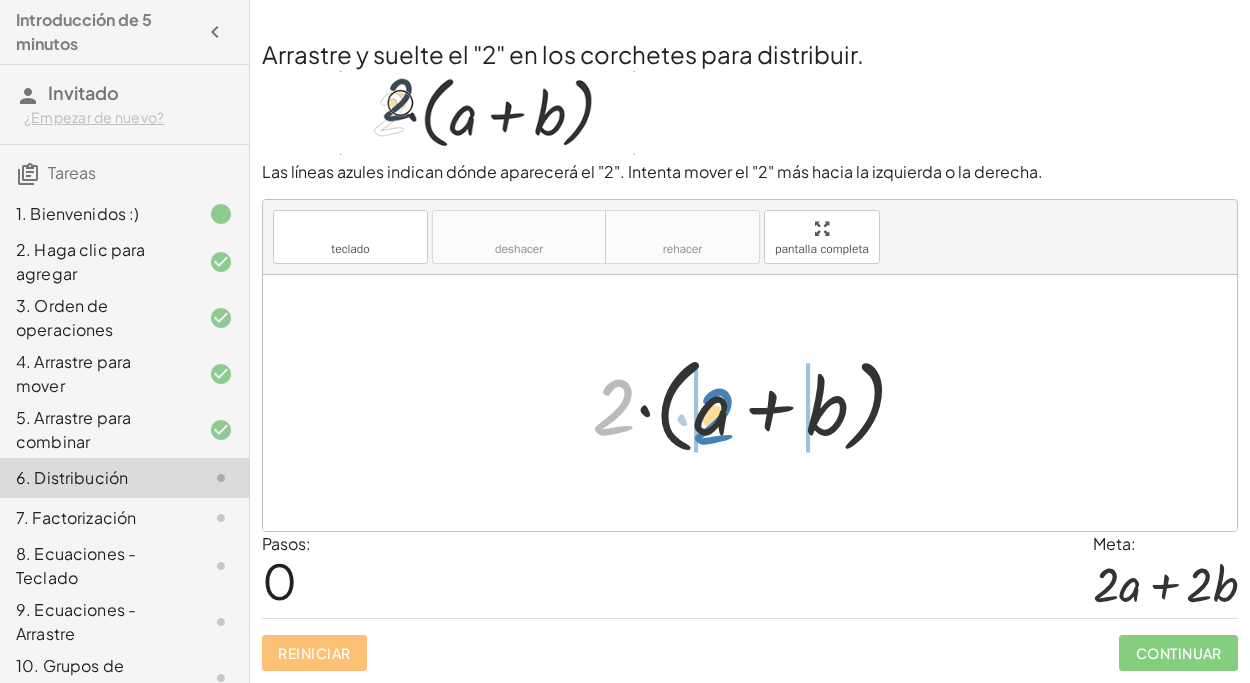 click at bounding box center [757, 403] 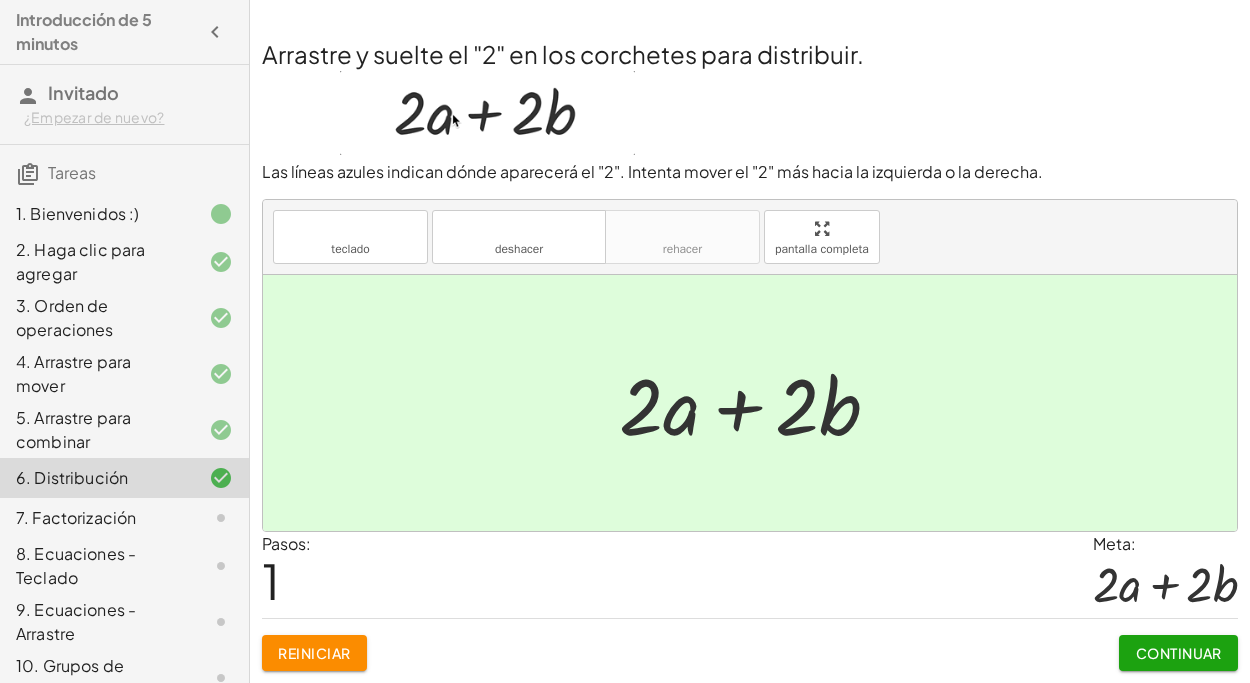 click at bounding box center [757, 403] 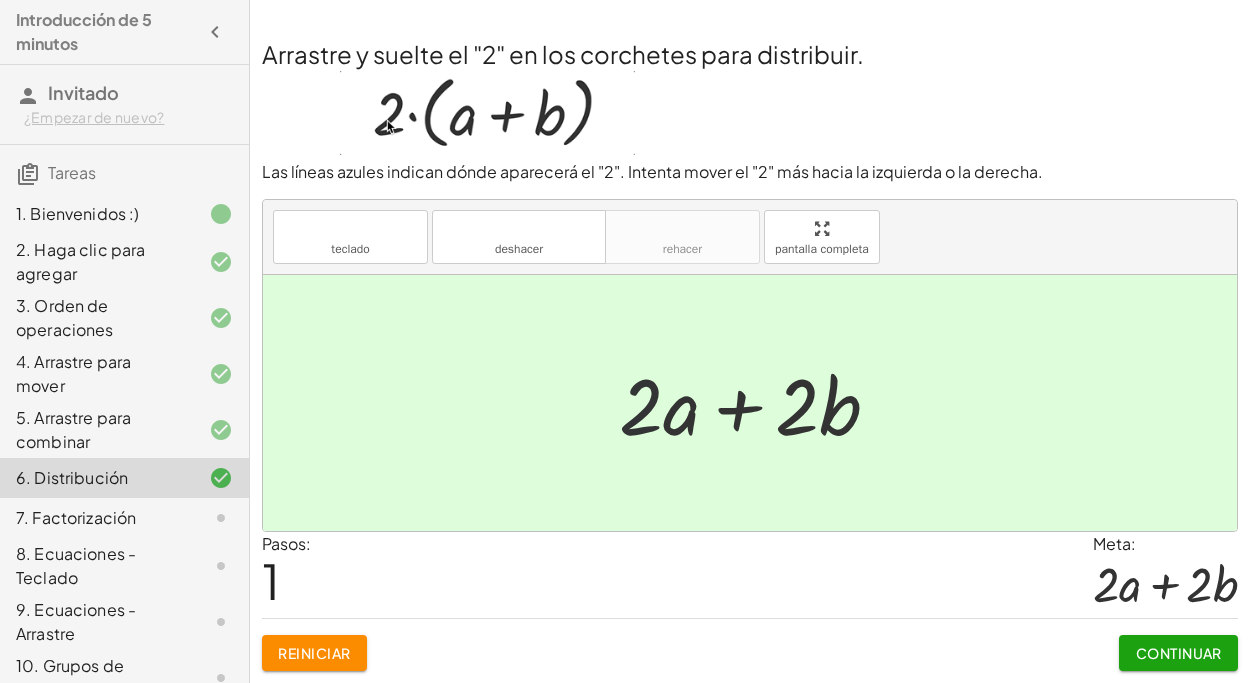 click at bounding box center (757, 403) 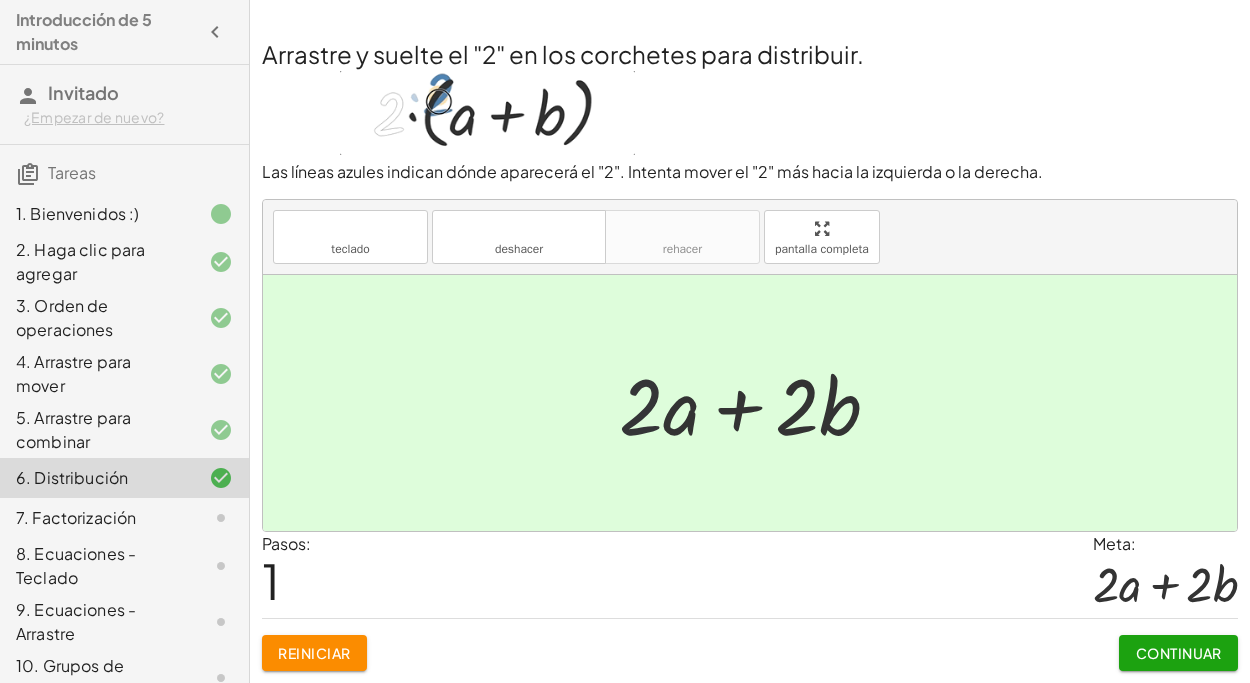 drag, startPoint x: 668, startPoint y: 400, endPoint x: 718, endPoint y: 403, distance: 50.08992 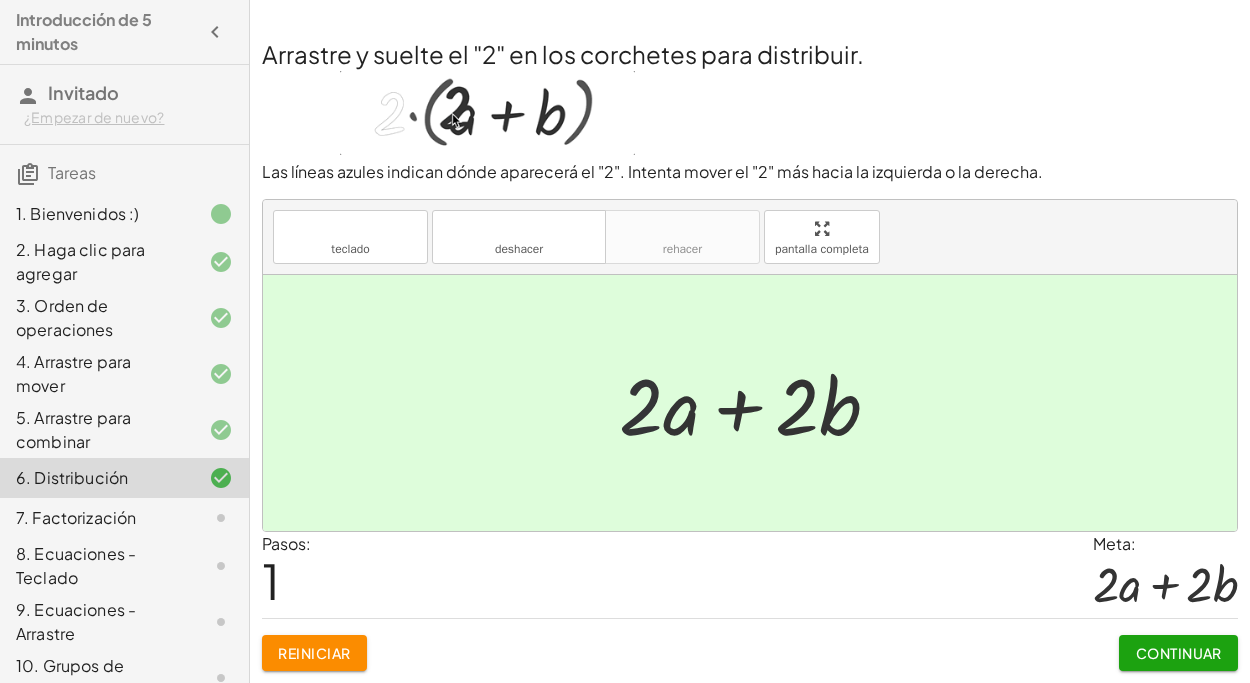 click at bounding box center [757, 403] 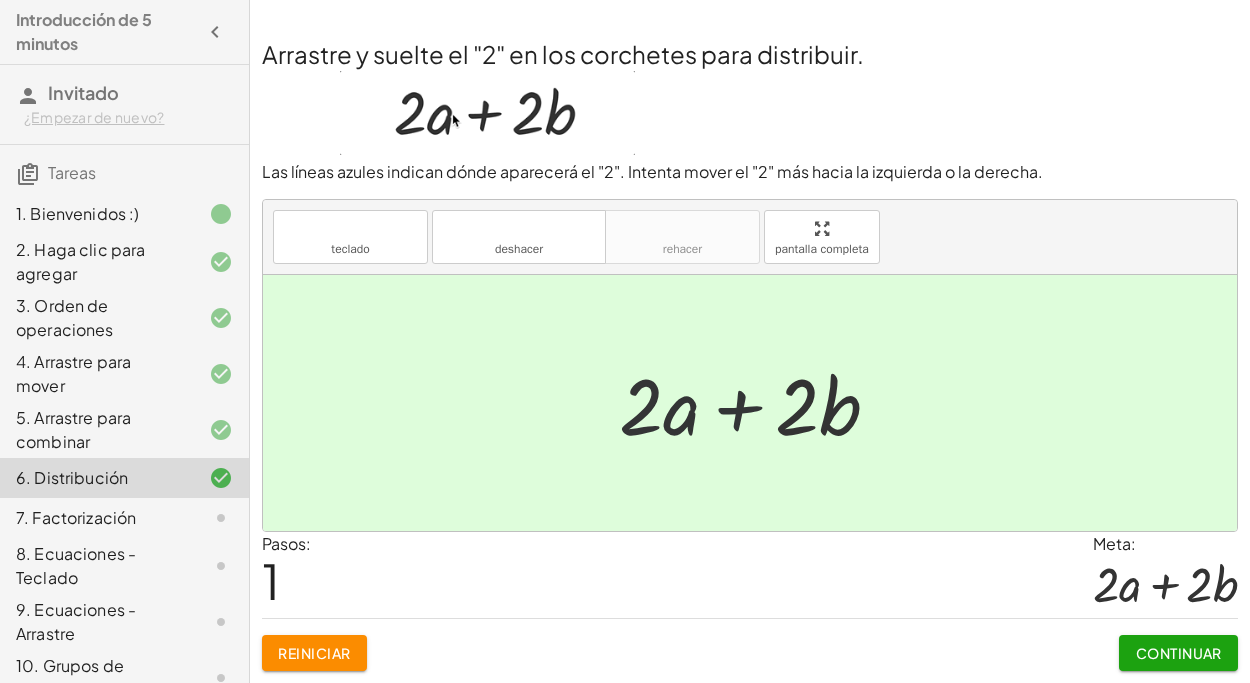 drag, startPoint x: 752, startPoint y: 402, endPoint x: 813, endPoint y: 379, distance: 65.192024 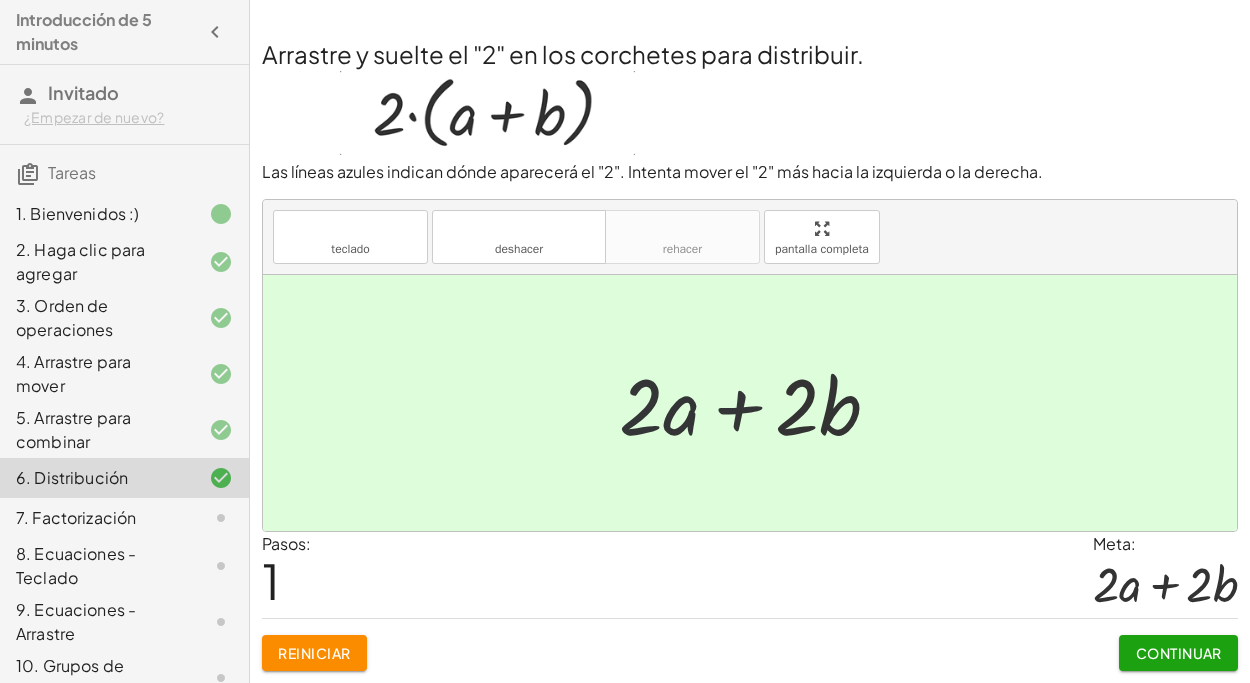 click at bounding box center (757, 403) 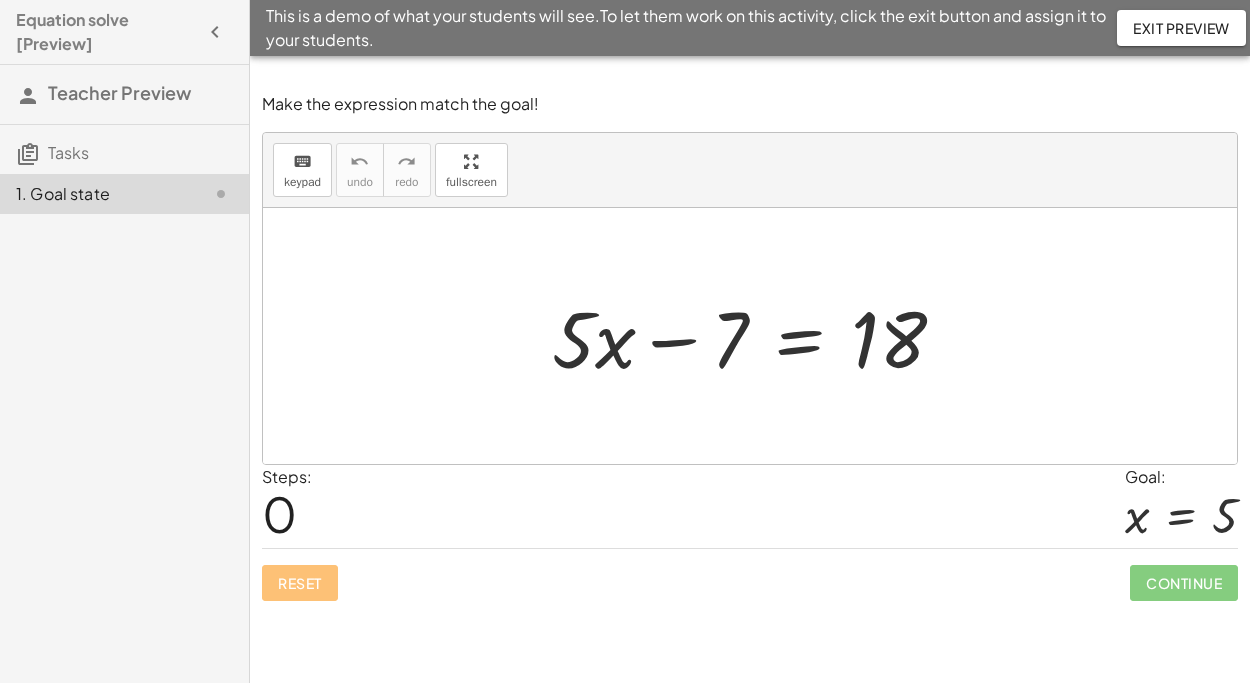 scroll, scrollTop: 0, scrollLeft: 0, axis: both 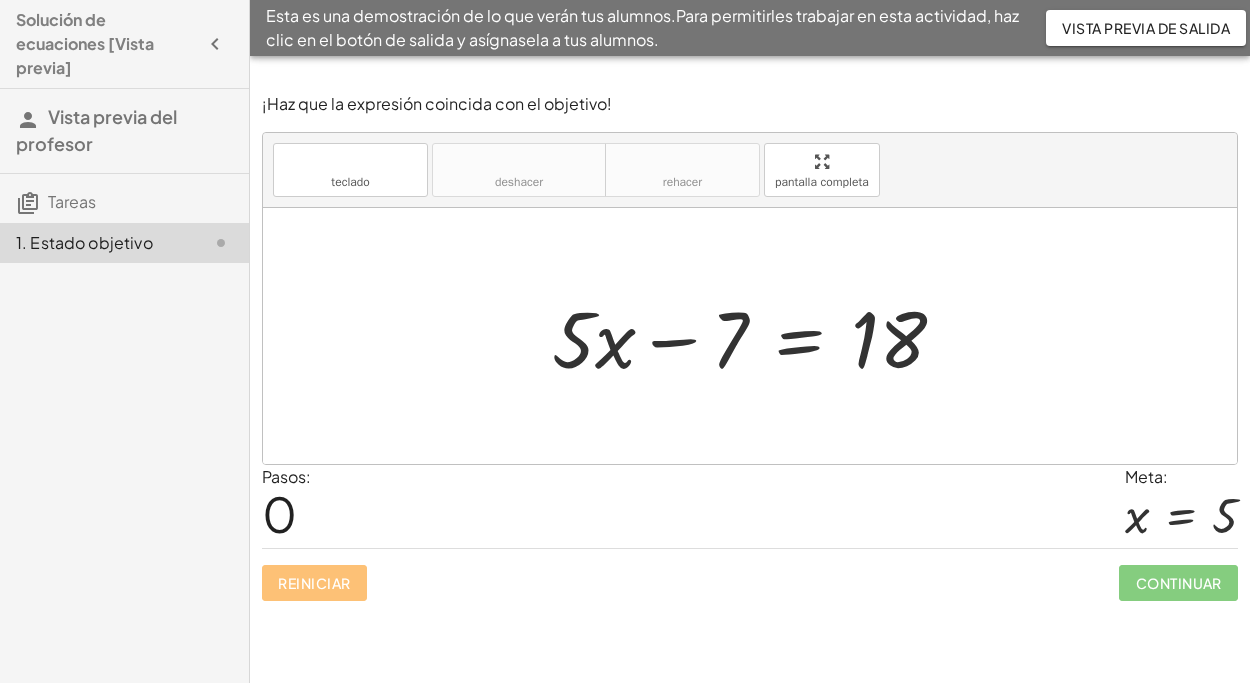 click on "¡Haz que la expresión coincida con el objetivo! teclado teclado deshacer deshacer rehacer rehacer pantalla completa + · 5 · x − 7 = 18 × Pasos:   0 Meta: x = 5 Reiniciar Continuar" 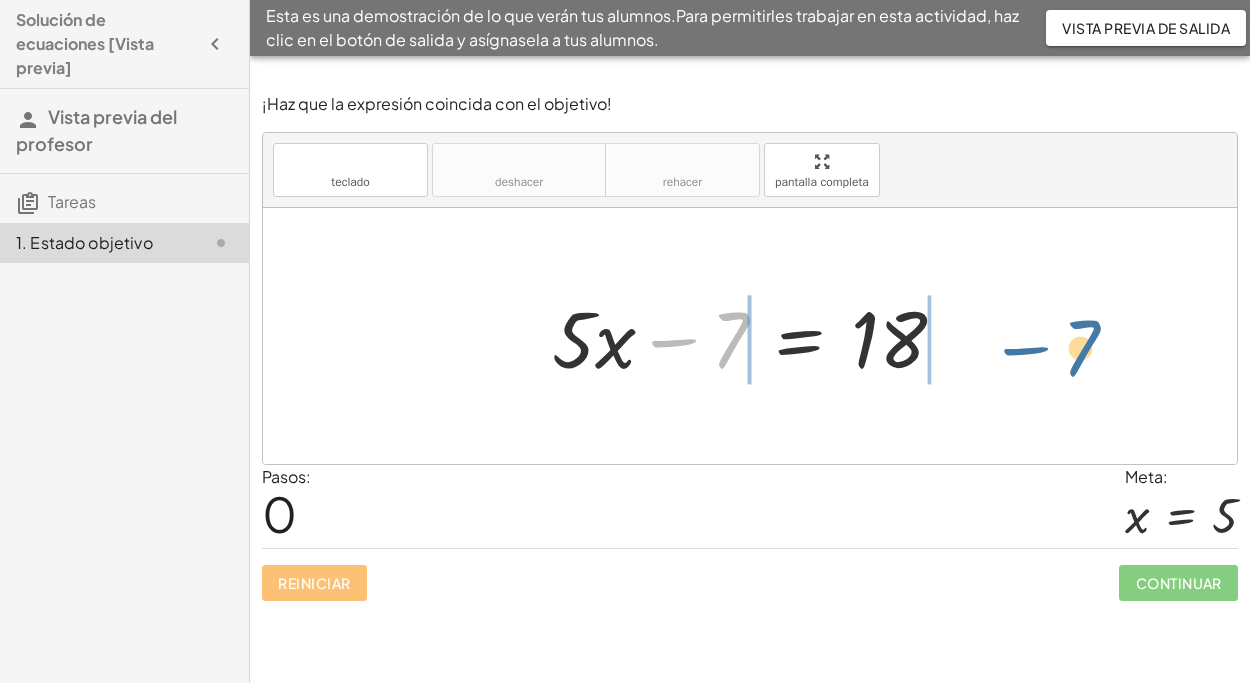 drag, startPoint x: 724, startPoint y: 350, endPoint x: 1079, endPoint y: 359, distance: 355.11407 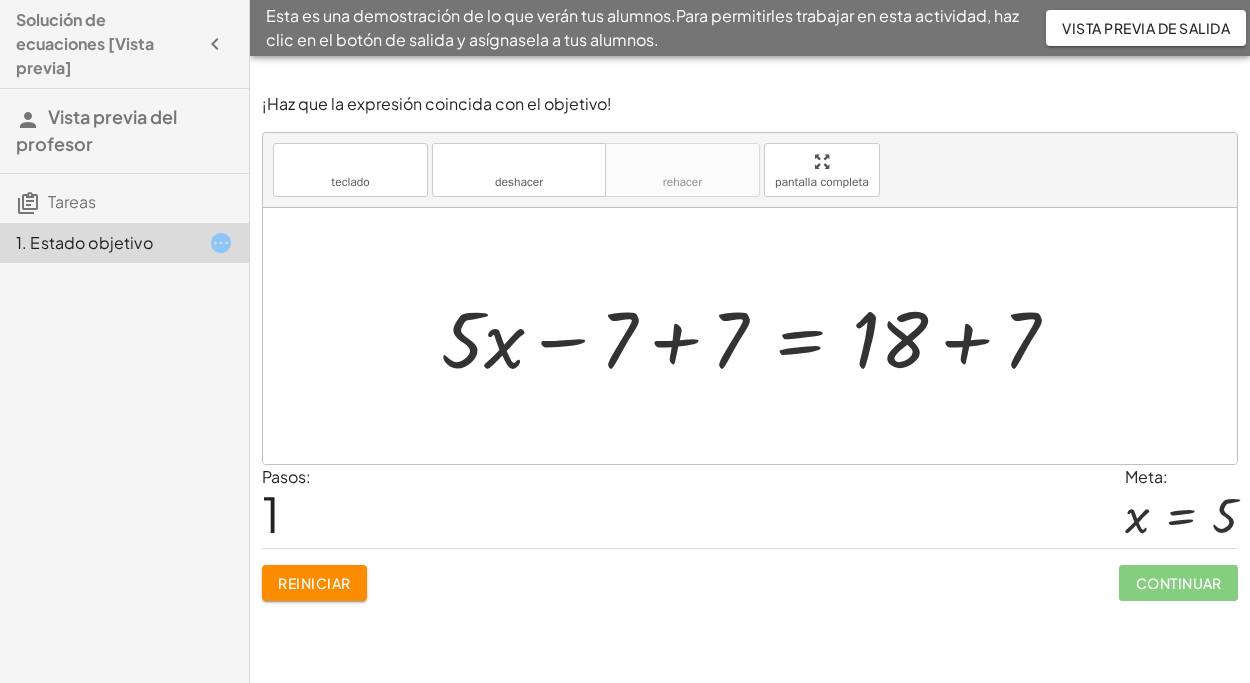 click at bounding box center (757, 336) 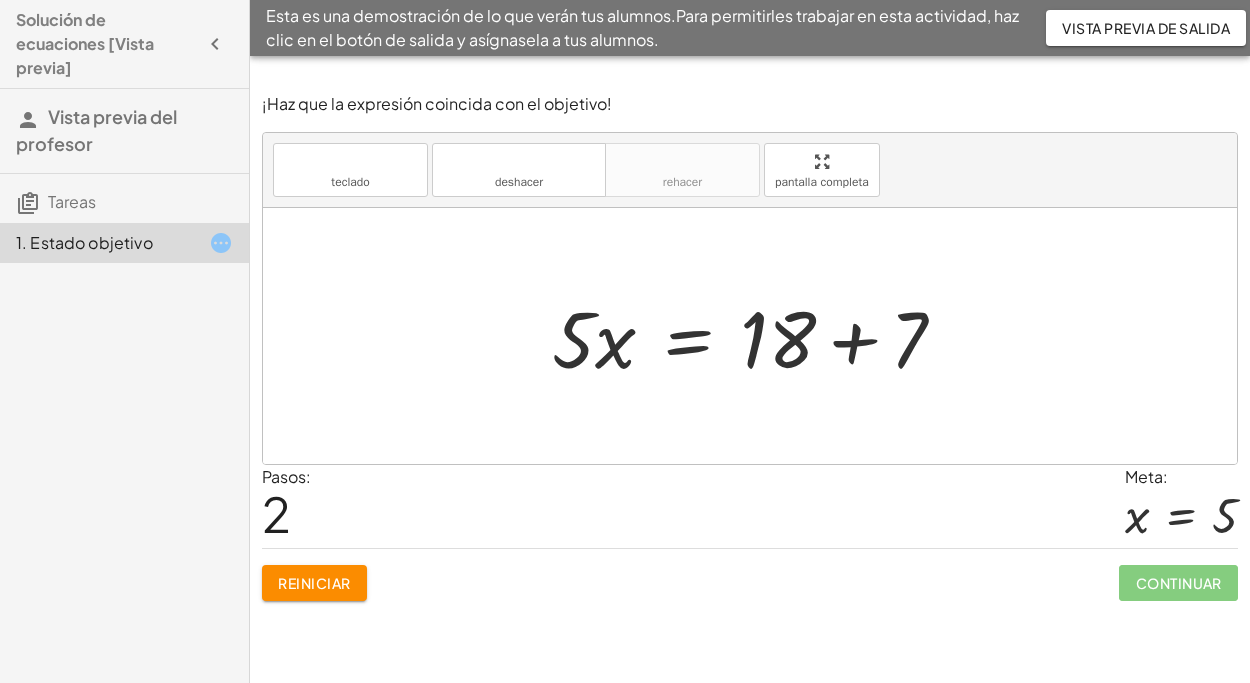 click at bounding box center (757, 336) 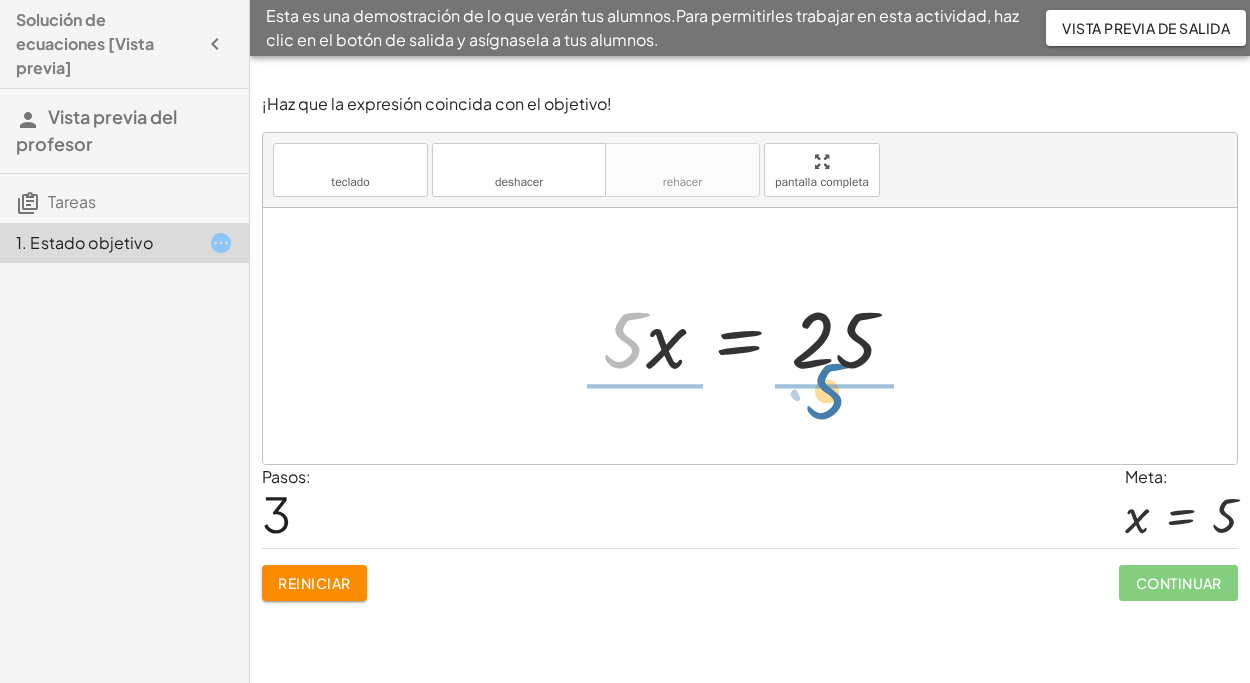 drag, startPoint x: 631, startPoint y: 353, endPoint x: 834, endPoint y: 404, distance: 209.30838 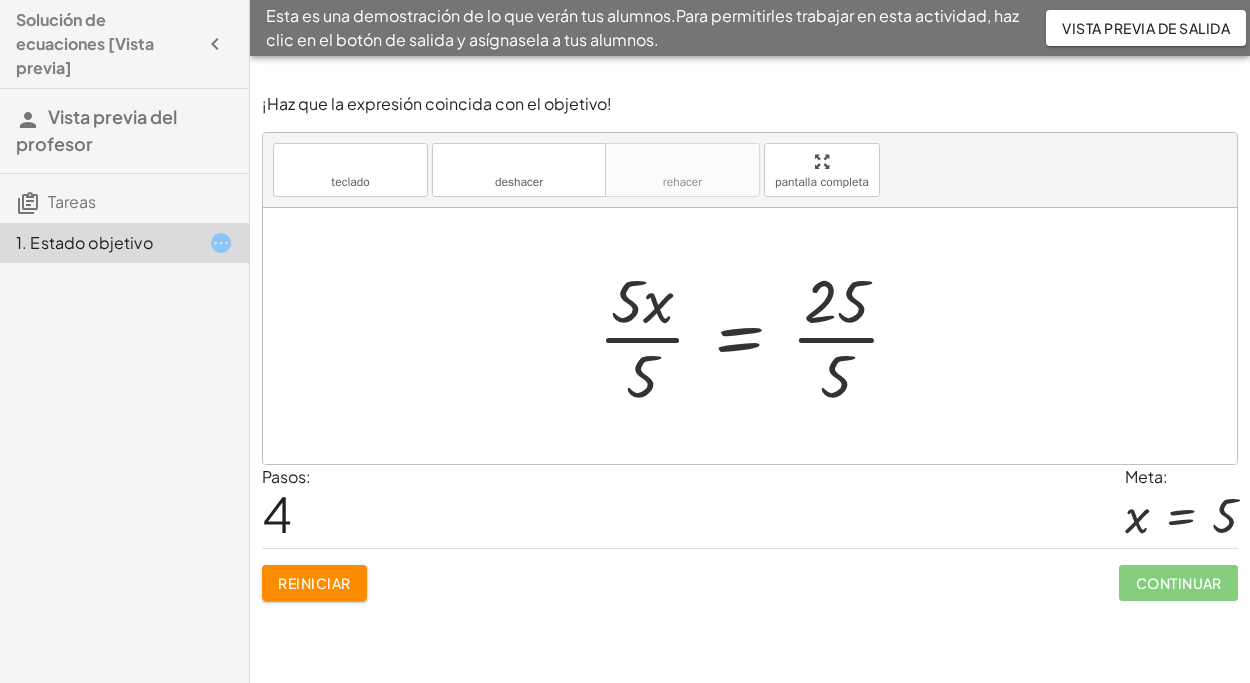 click at bounding box center [757, 336] 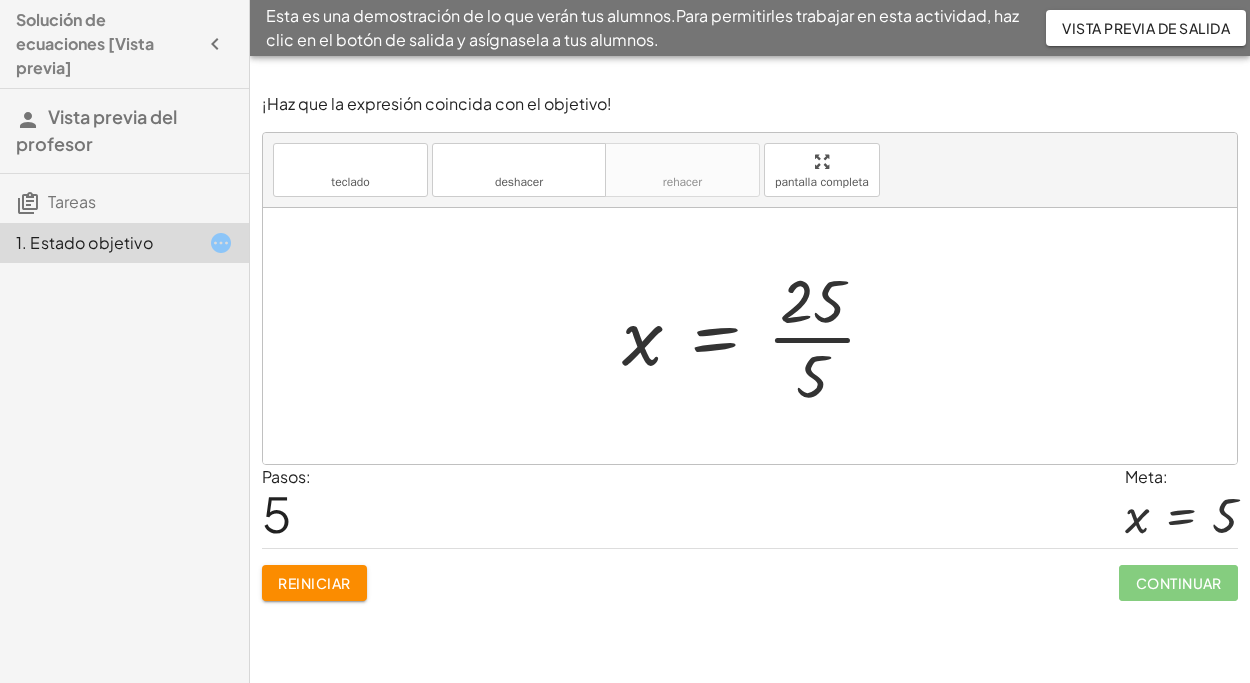 click at bounding box center [757, 336] 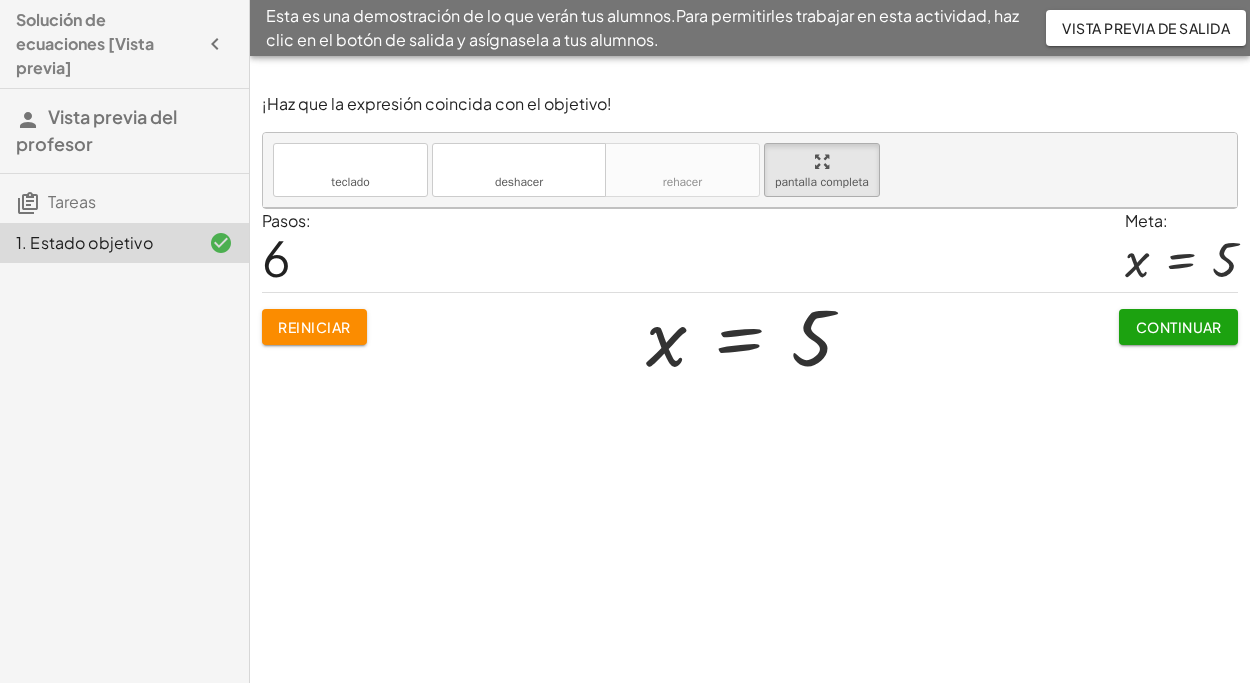 drag, startPoint x: 821, startPoint y: 147, endPoint x: 820, endPoint y: 279, distance: 132.00378 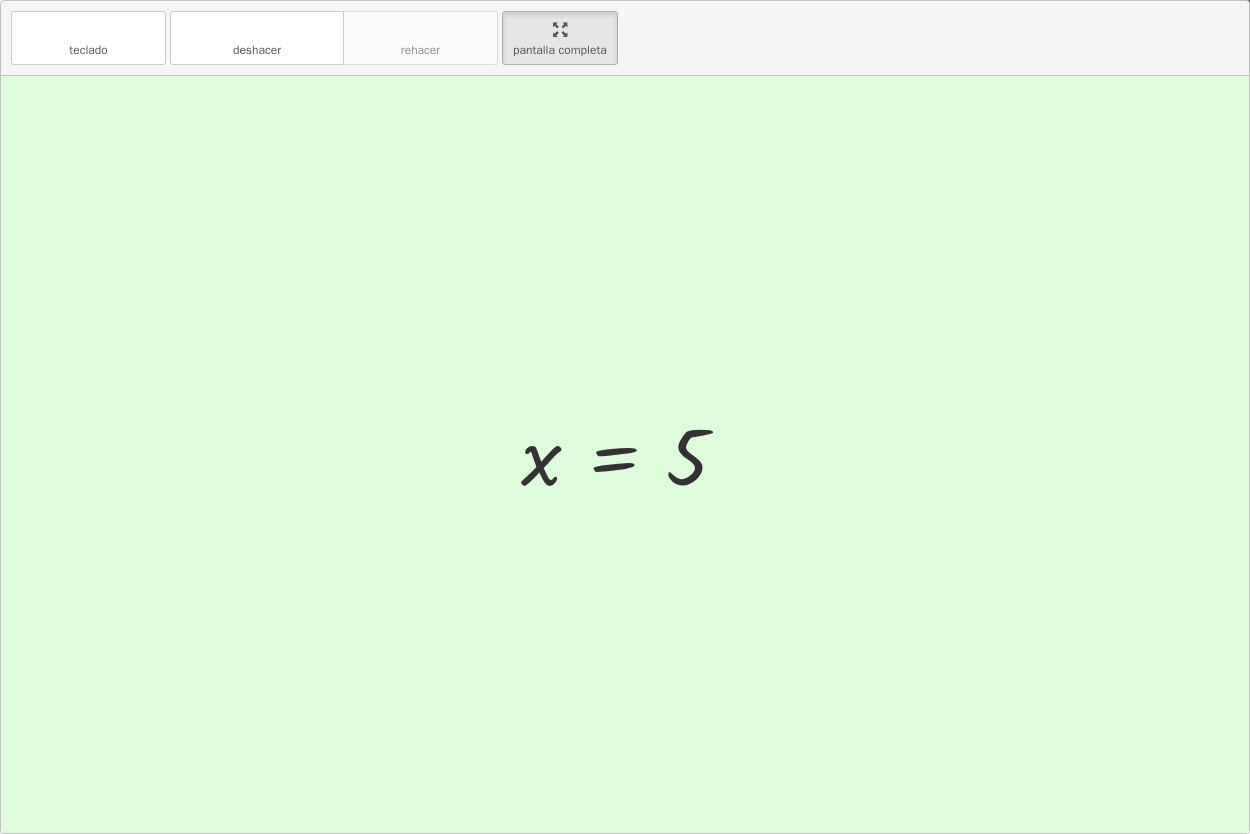 click at bounding box center [625, 454] 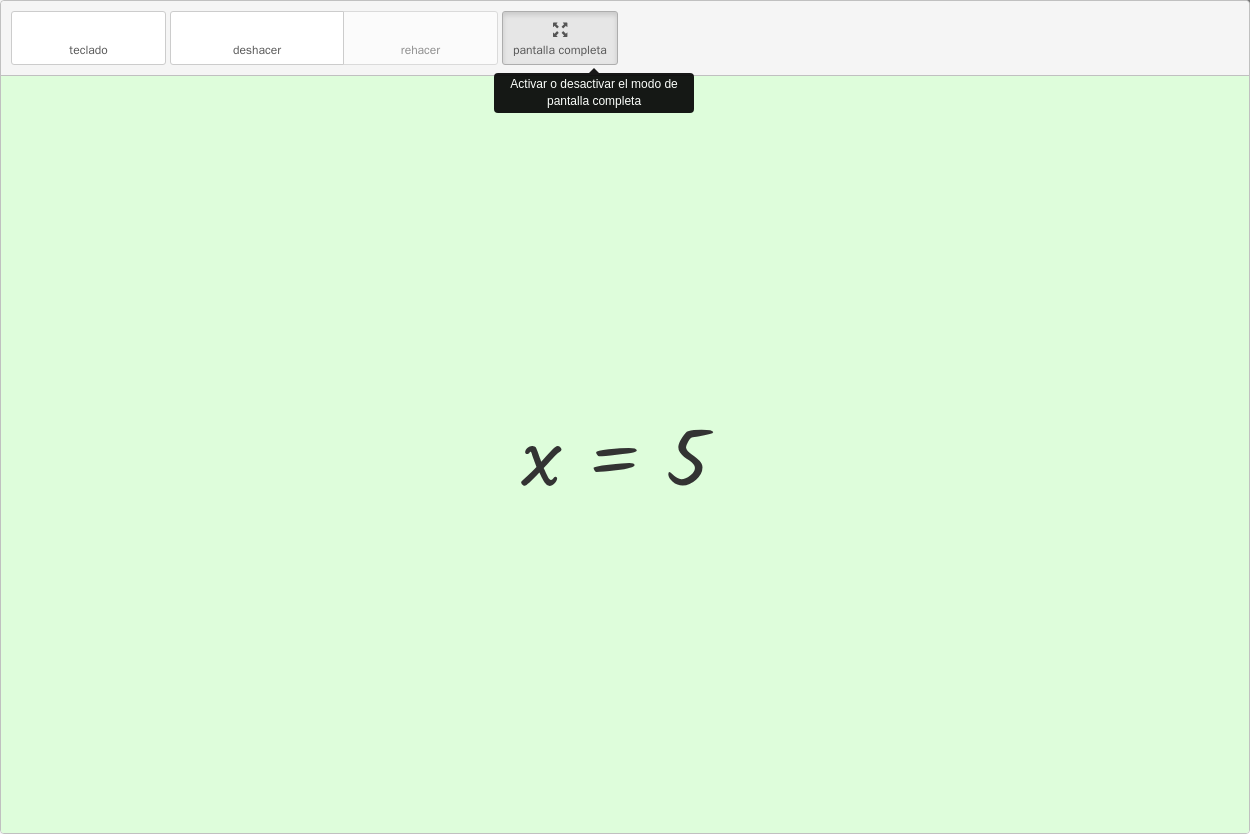 drag, startPoint x: 563, startPoint y: 25, endPoint x: 563, endPoint y: -106, distance: 131 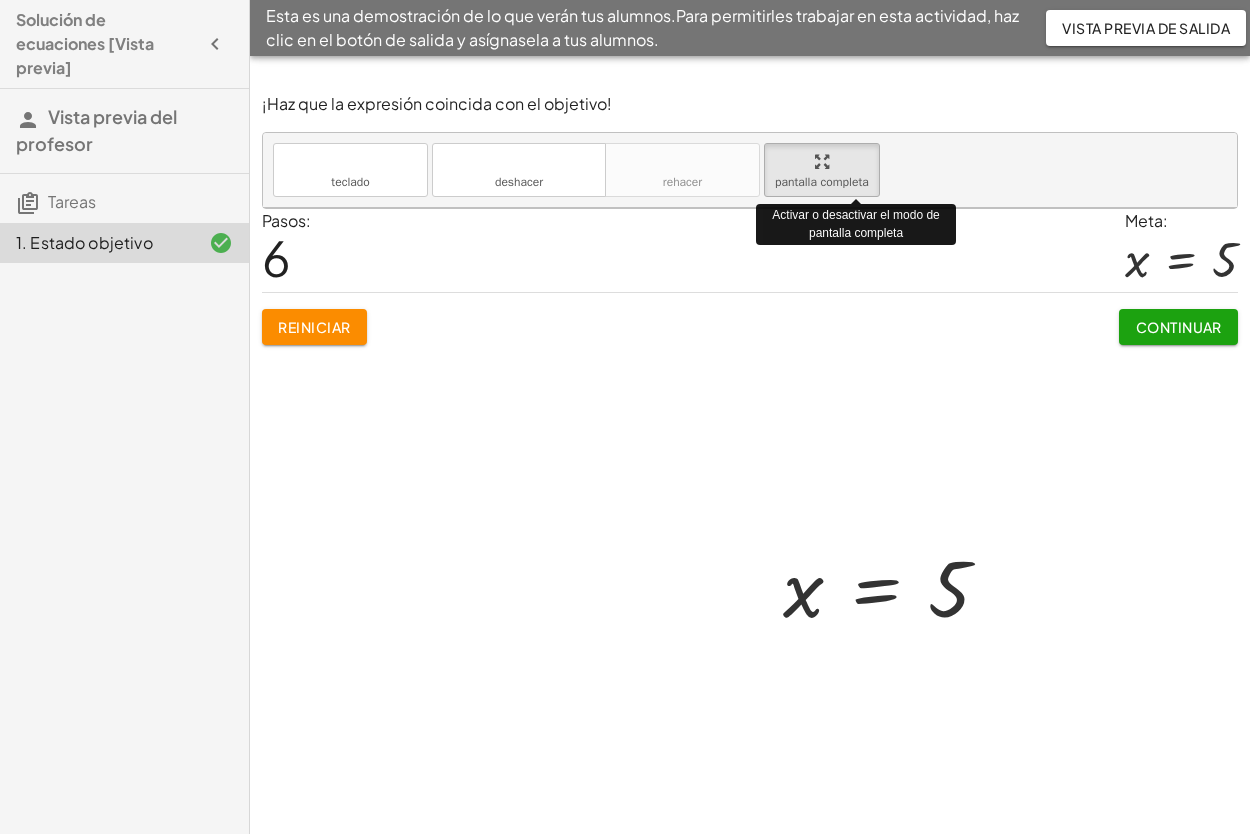 click on "Solución de ecuaciones [Vista previa] Vista previa del profesor Tareas 1. Estado objetivo Esta es una demostración de lo que verán tus alumnos.  Para permitirles trabajar en esta actividad, haz clic en el botón de salida y asígnasela a tus alumnos. Vista previa de salida ¡Haz que la expresión coincida con el objetivo! teclado teclado deshacer deshacer rehacer rehacer pantalla completa Activar o desactivar el modo de pantalla completa + · 5 · x − 7 = 18 + · 5 · x − 7 + 7 = + 18 + 7 + · 5 · x + 0 = + 18 + 7 · 5 · x = + 18 + 7 · 5 · x = 25 · 5 · x · 5 = · 25 · 5 x = · 25 · 5 x = 5 × incógnita y ⬚  2 ⬚  n 7 8 9 + – ( ) √ 4 5 6 × ÷ , ⬚ < > 1 2 3 f(x) abecedario αβγ |  un  | 0 . = Pasos:   6 Meta: x = 5 Reiniciar Continuar
Texto original Valora esta traducción Tu opinión servirá para ayudar a mejorar el Traductor de Google" at bounding box center (625, 417) 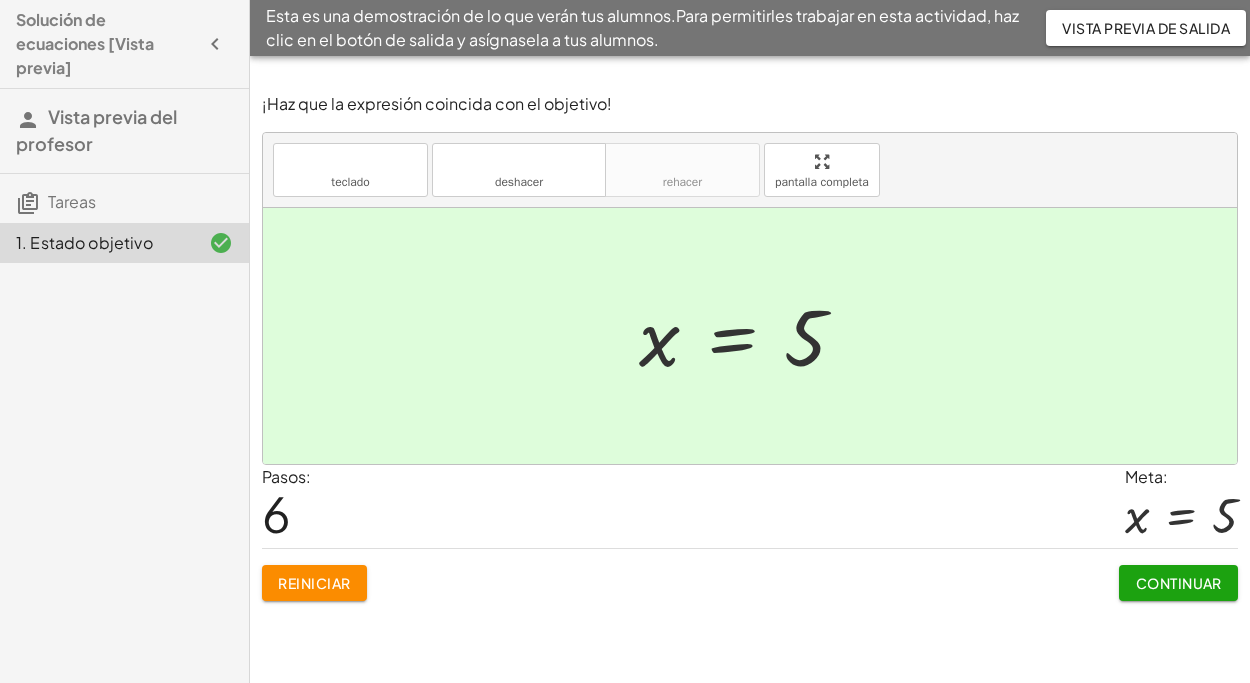 click on "Continuar" at bounding box center [1178, 583] 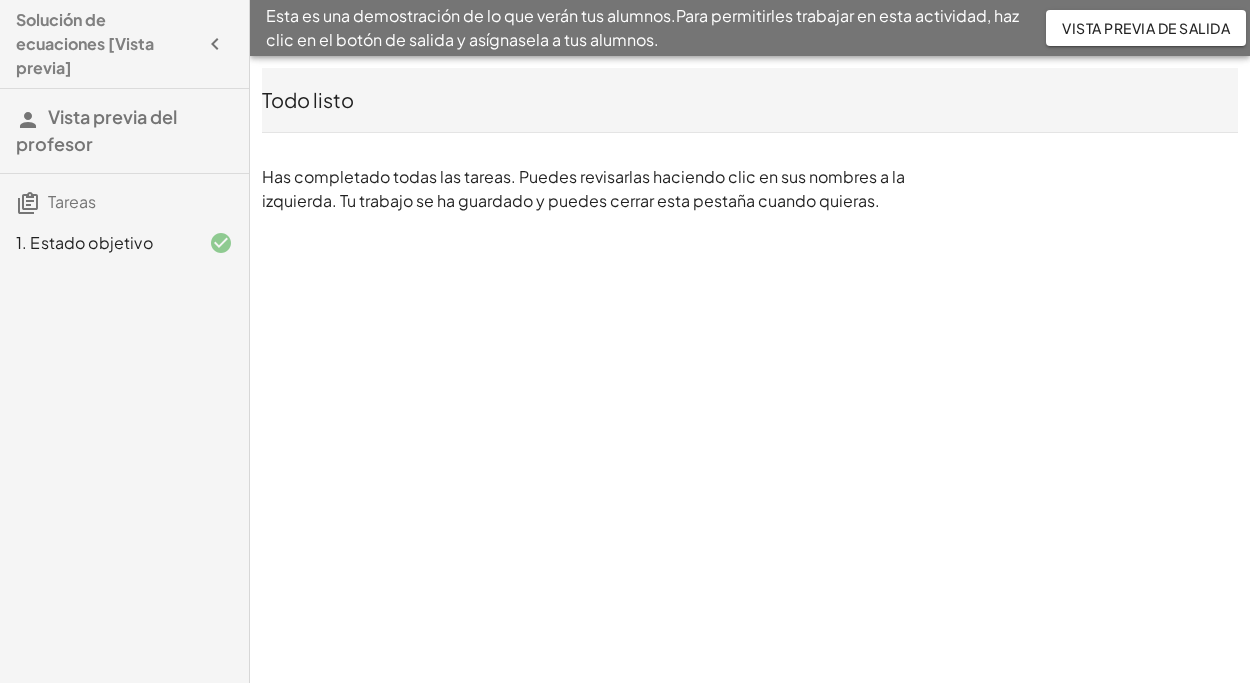 click at bounding box center [28, 203] 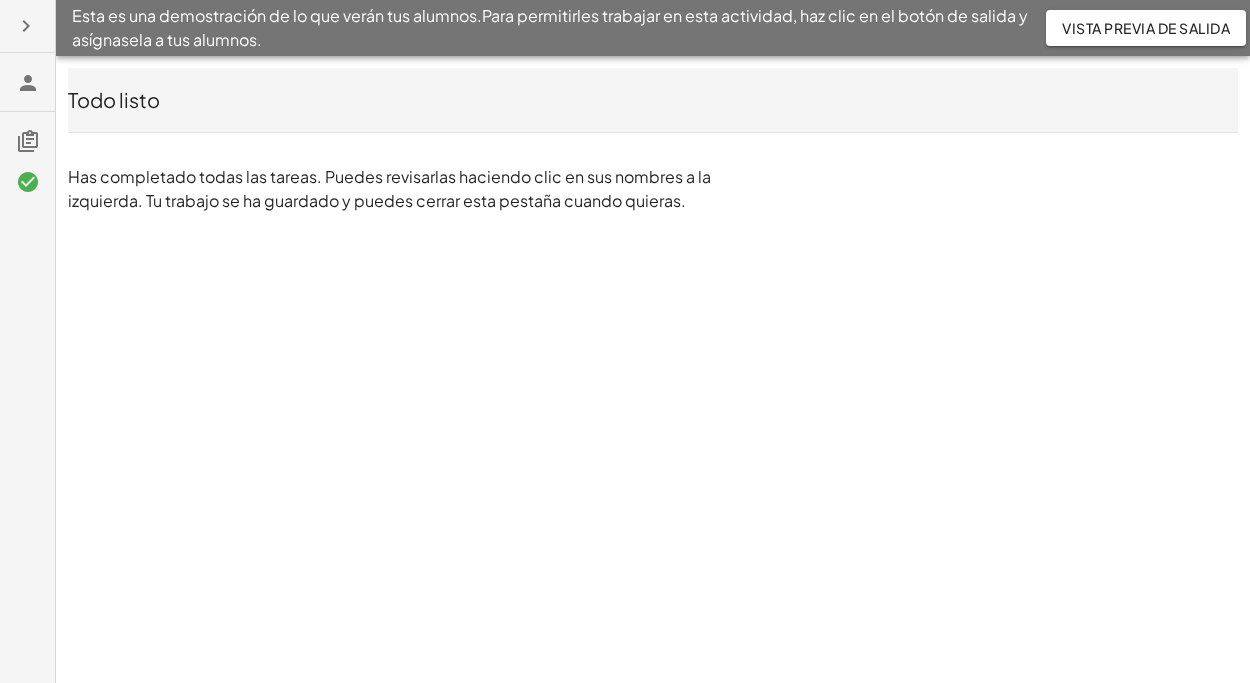 click at bounding box center [28, 83] 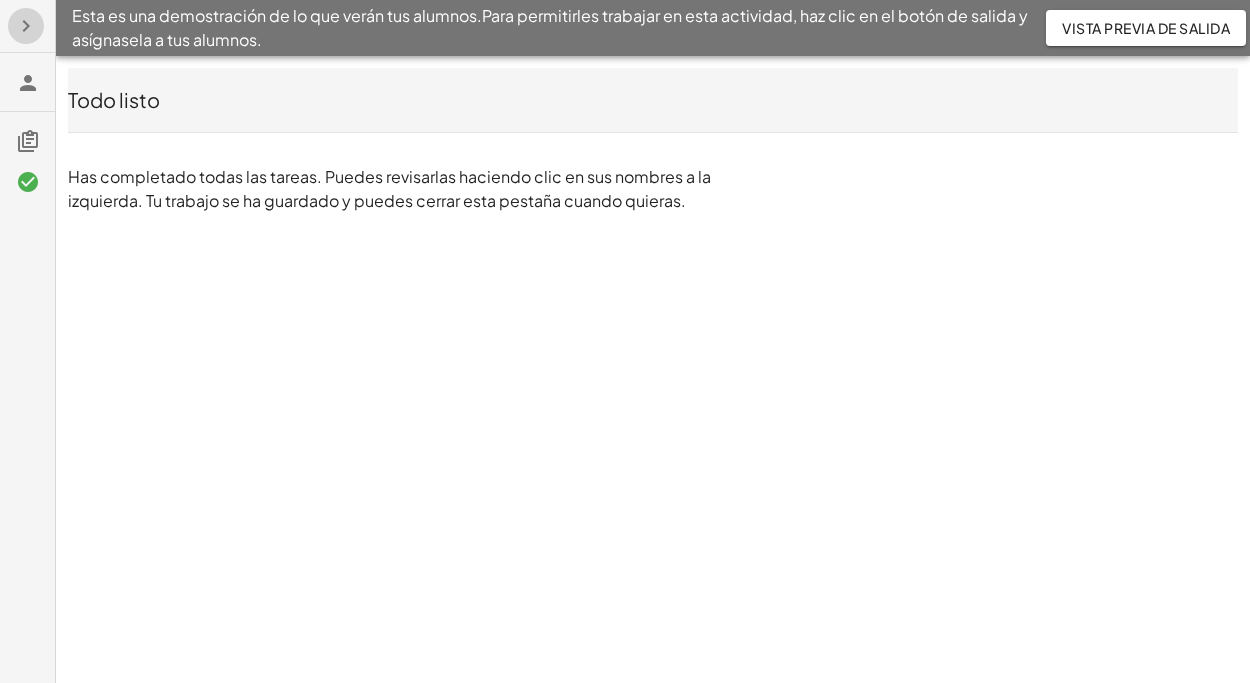 click 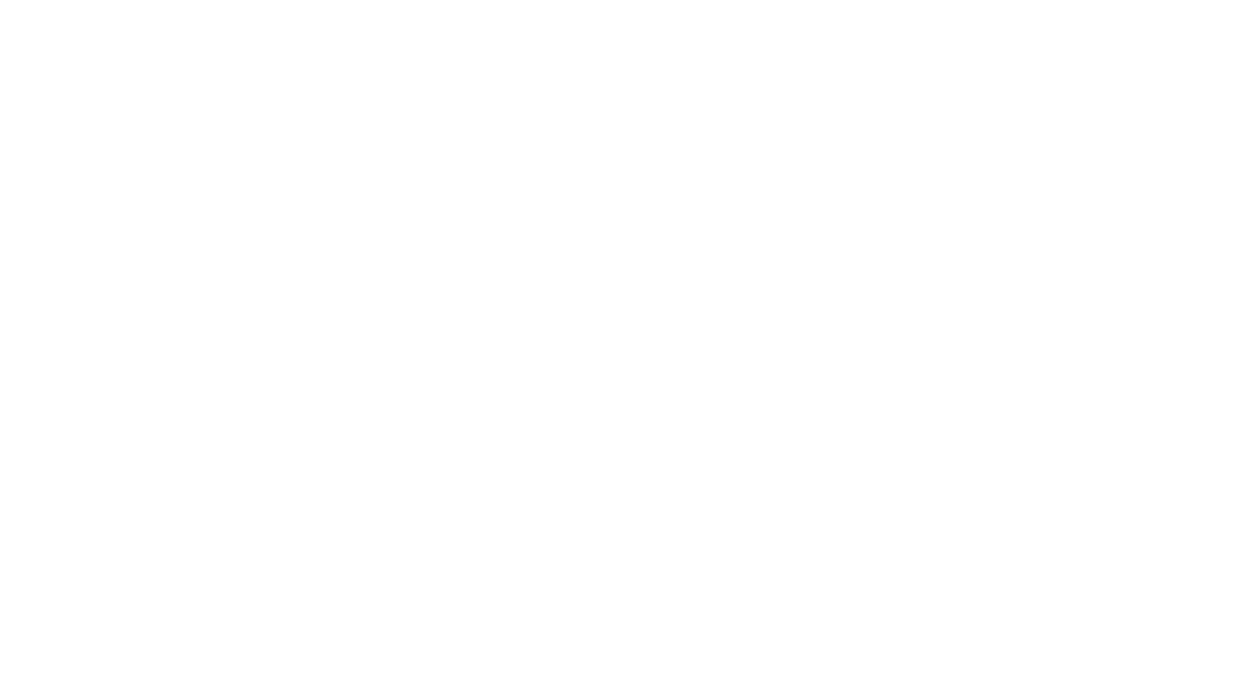 scroll, scrollTop: 0, scrollLeft: 0, axis: both 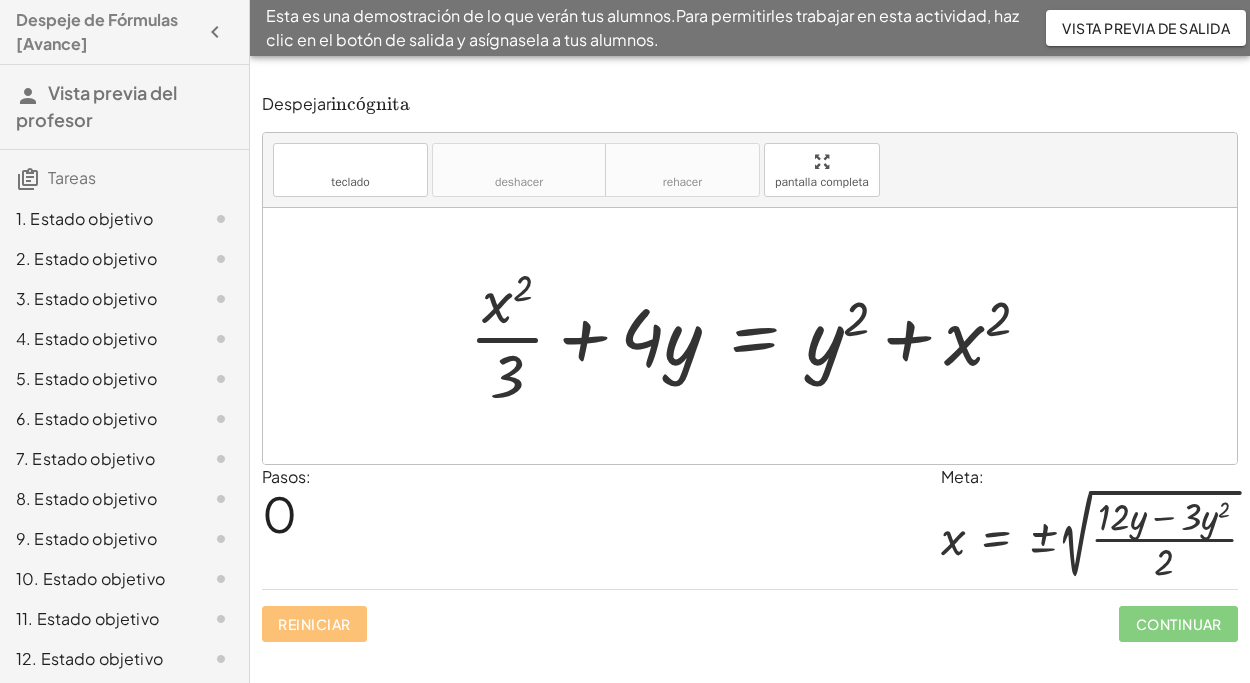 click at bounding box center [750, 68] 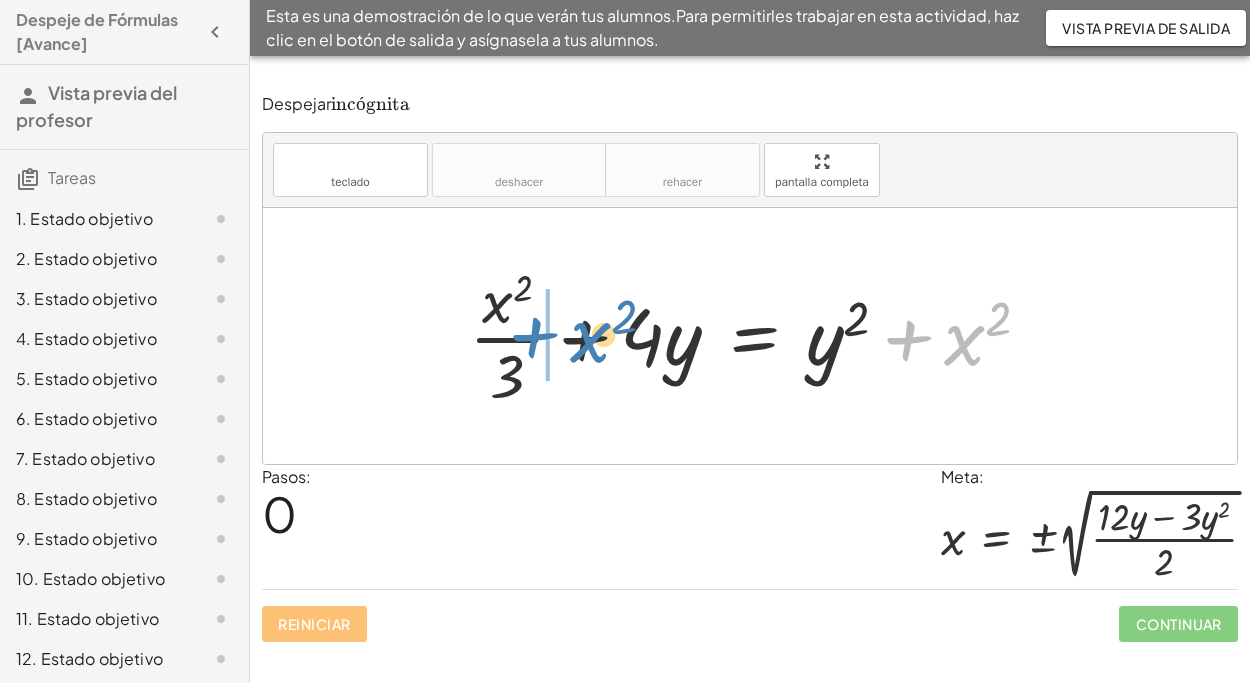 drag, startPoint x: 975, startPoint y: 346, endPoint x: 604, endPoint y: 344, distance: 371.0054 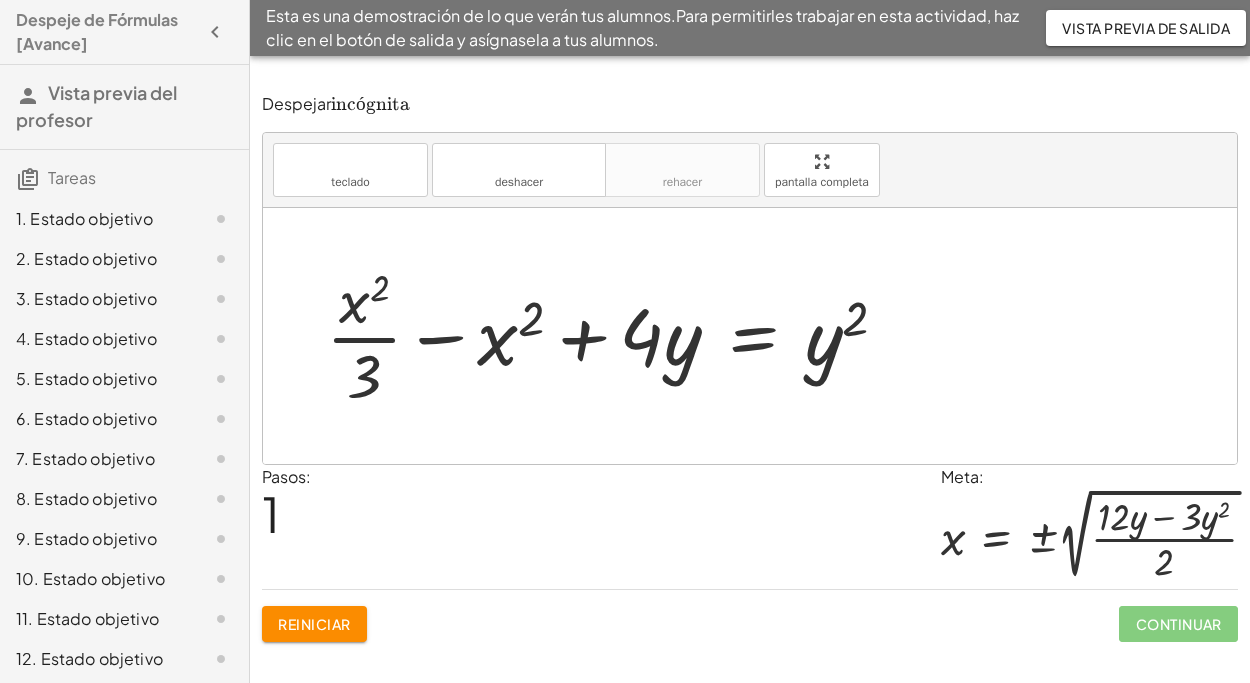 click at bounding box center [615, 336] 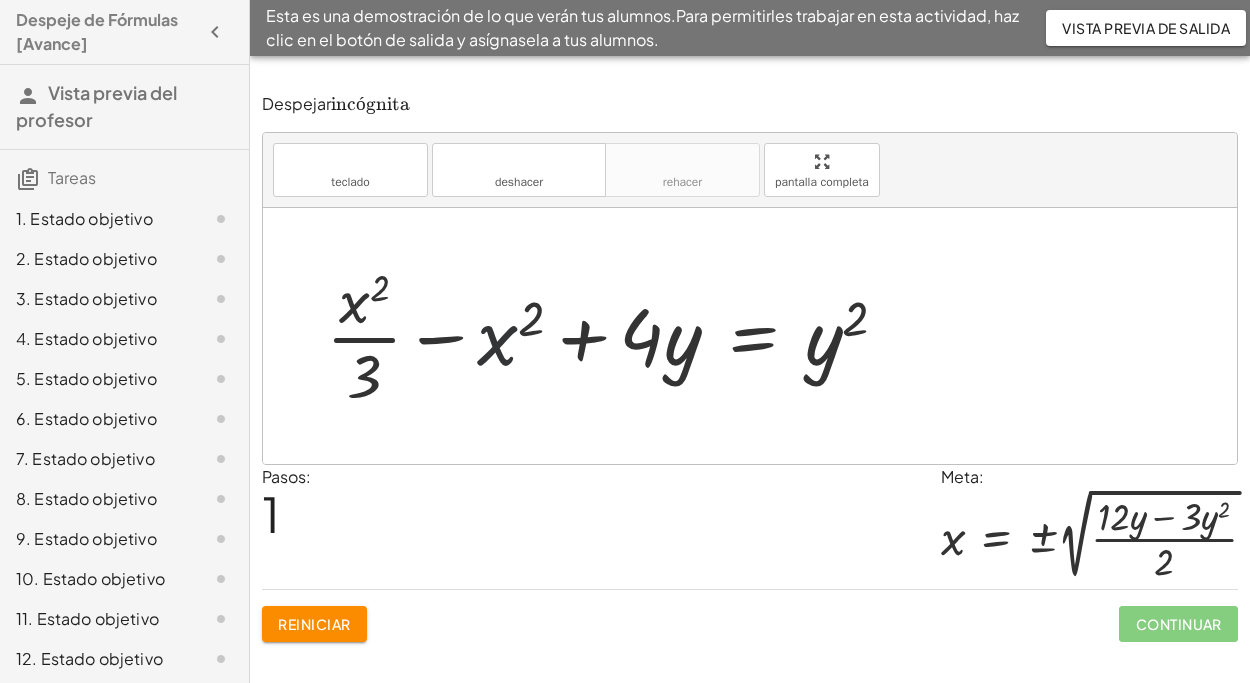 click at bounding box center [615, 336] 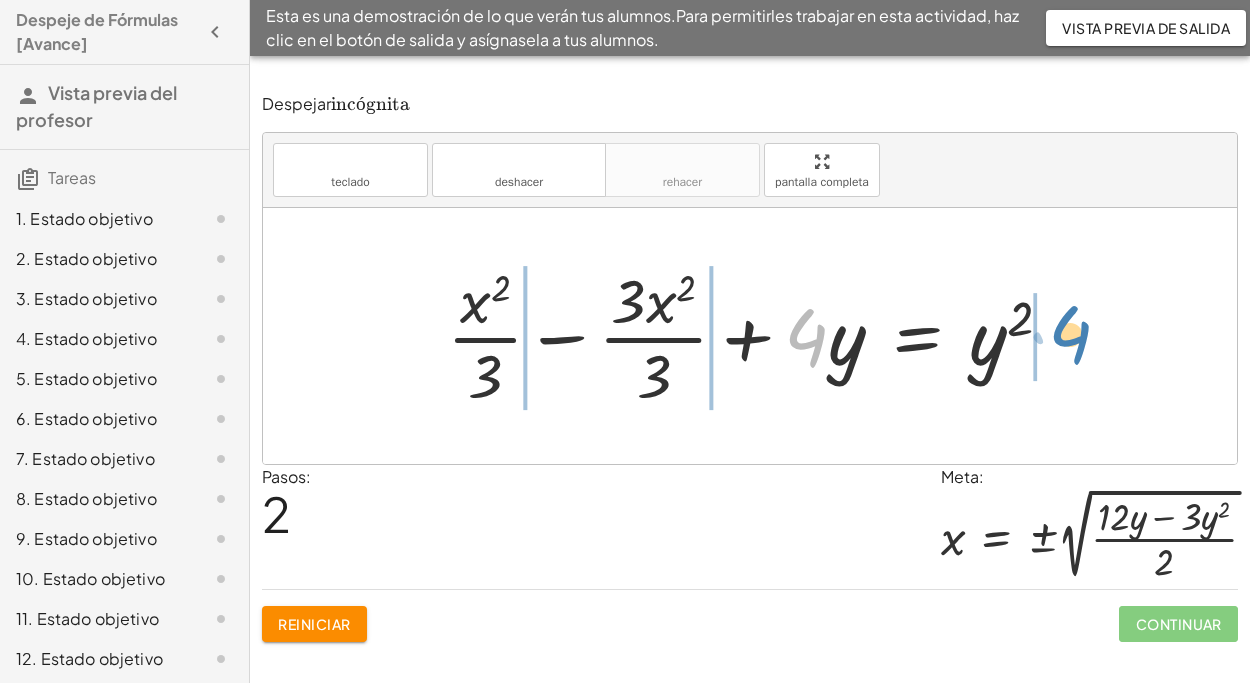 drag, startPoint x: 824, startPoint y: 355, endPoint x: 1087, endPoint y: 354, distance: 263.0019 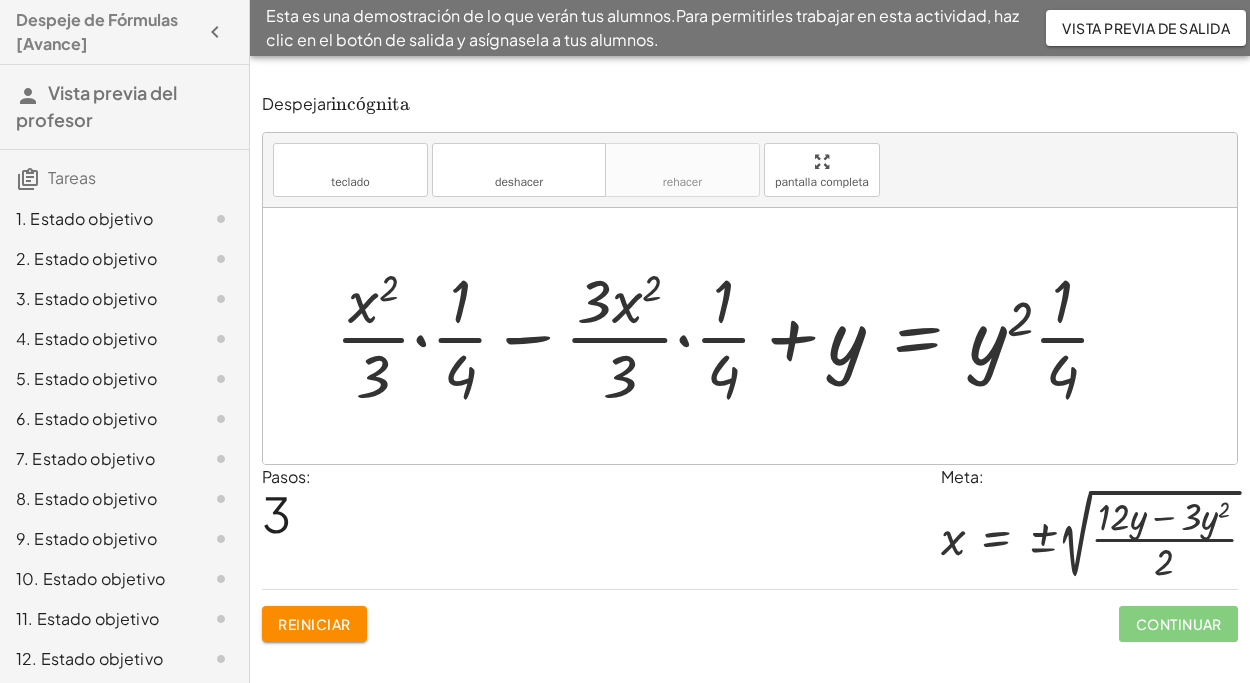 click on "Reiniciar" at bounding box center (314, 624) 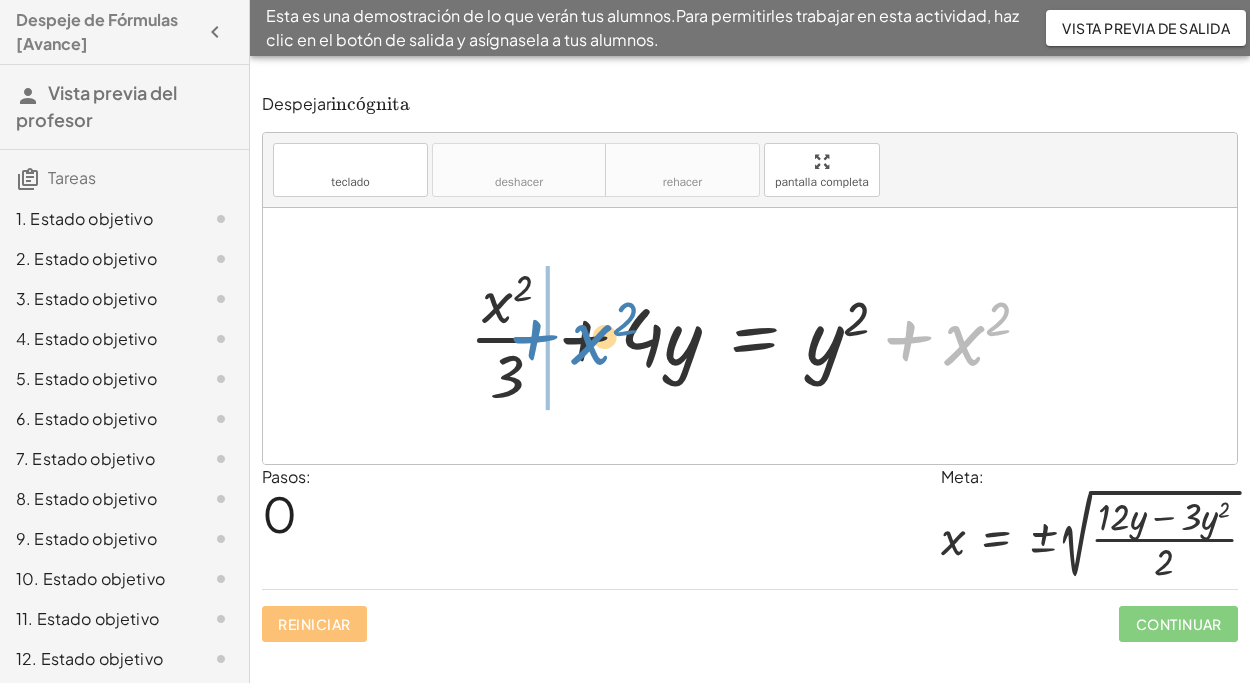 drag, startPoint x: 971, startPoint y: 339, endPoint x: 598, endPoint y: 339, distance: 373 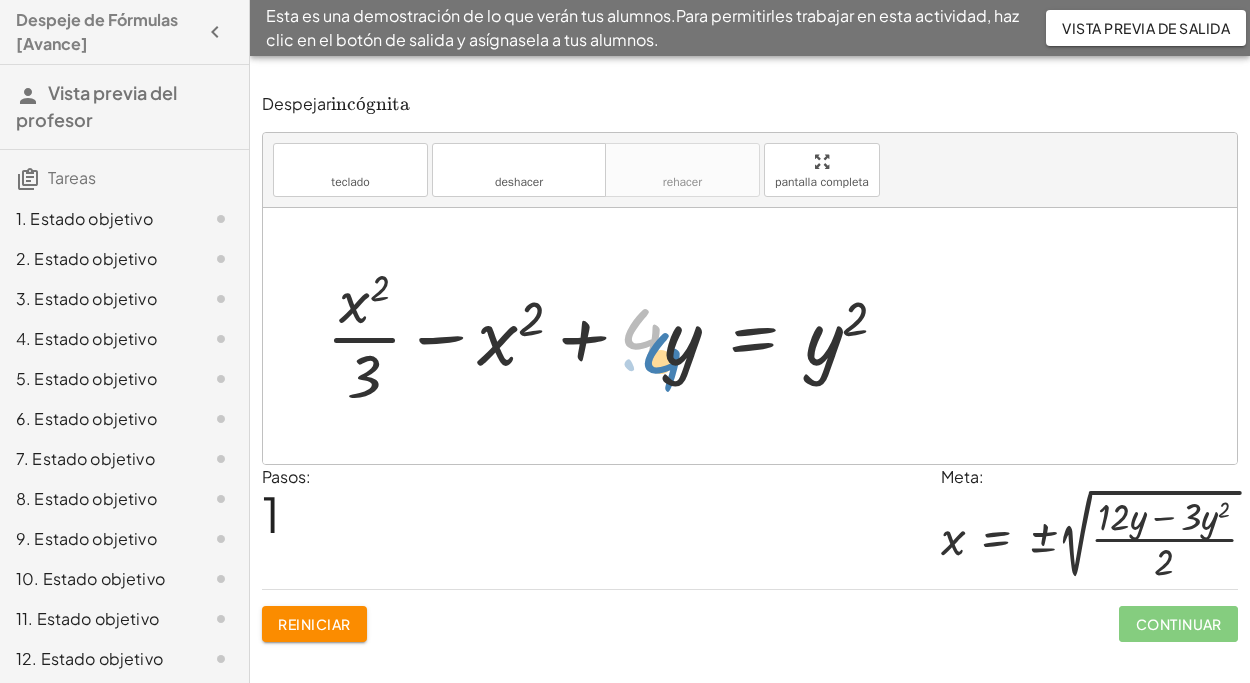 drag, startPoint x: 646, startPoint y: 350, endPoint x: 664, endPoint y: 377, distance: 32.449963 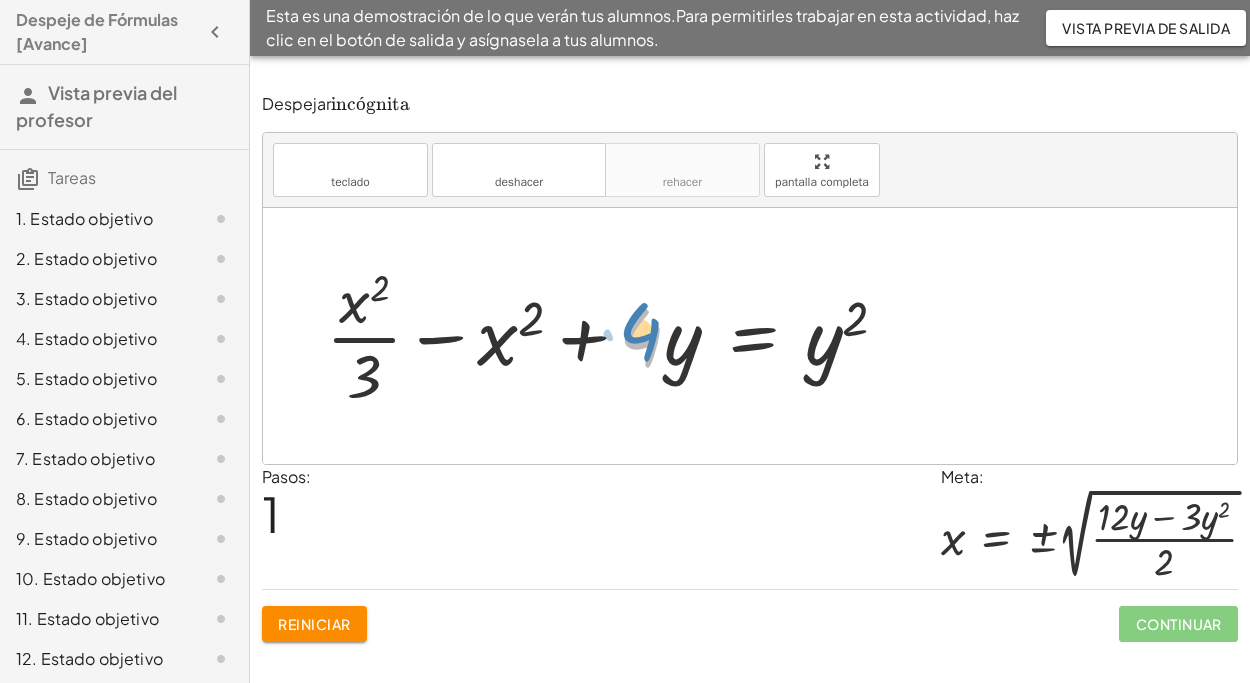 click at bounding box center [615, 336] 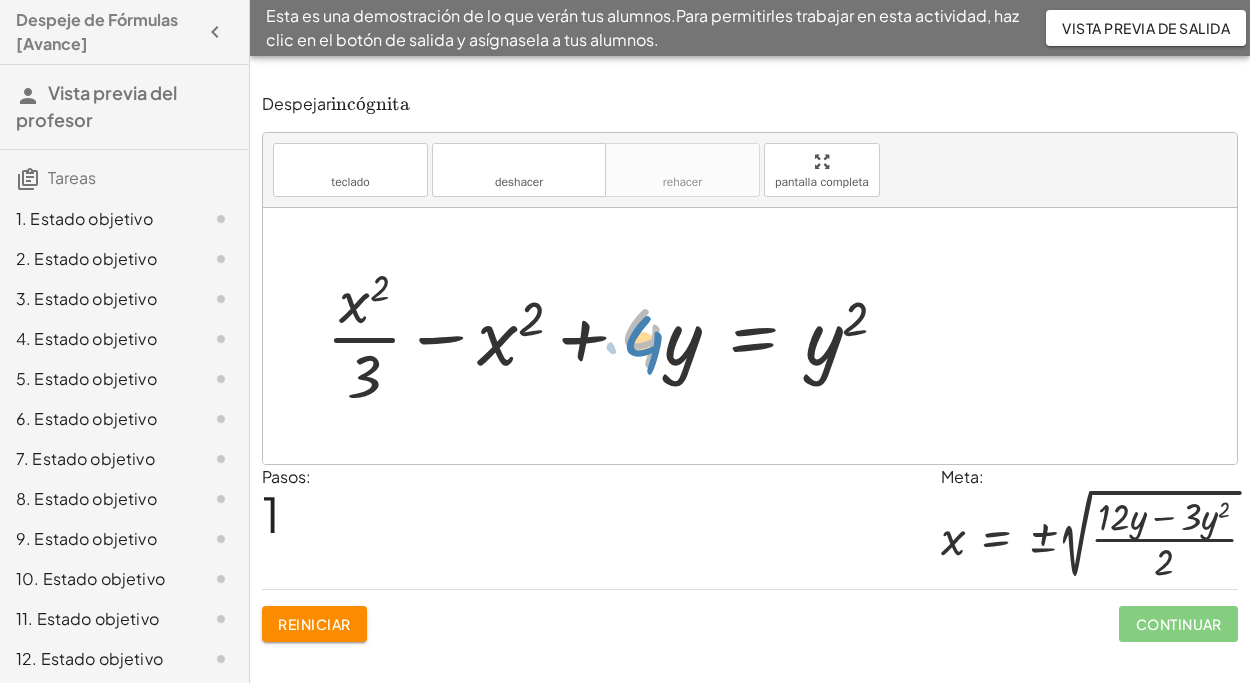 drag, startPoint x: 627, startPoint y: 297, endPoint x: 629, endPoint y: 310, distance: 13.152946 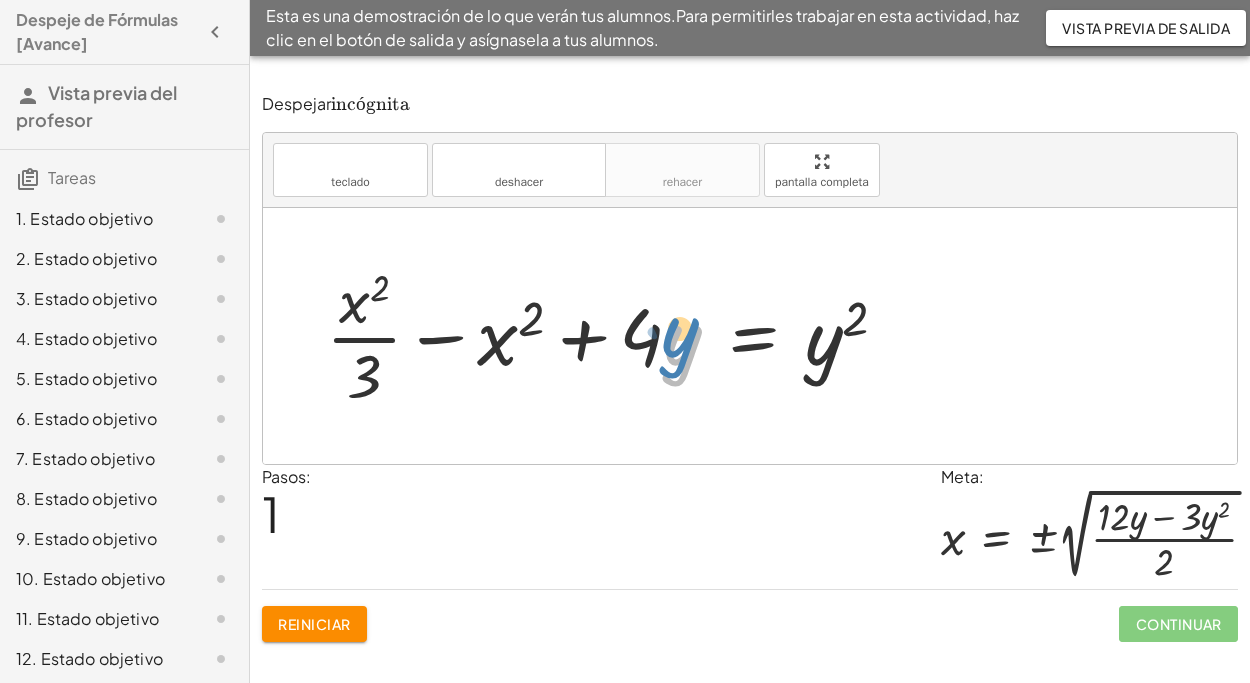 click at bounding box center [615, 336] 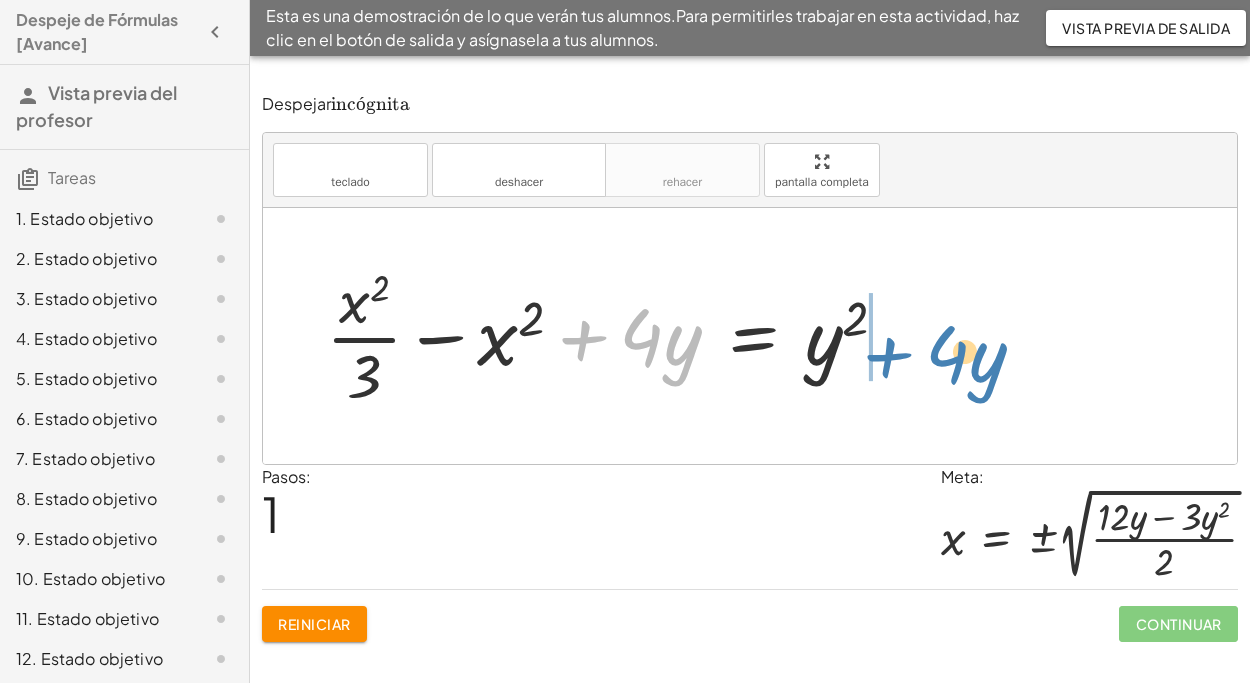 drag, startPoint x: 588, startPoint y: 344, endPoint x: 893, endPoint y: 361, distance: 305.4734 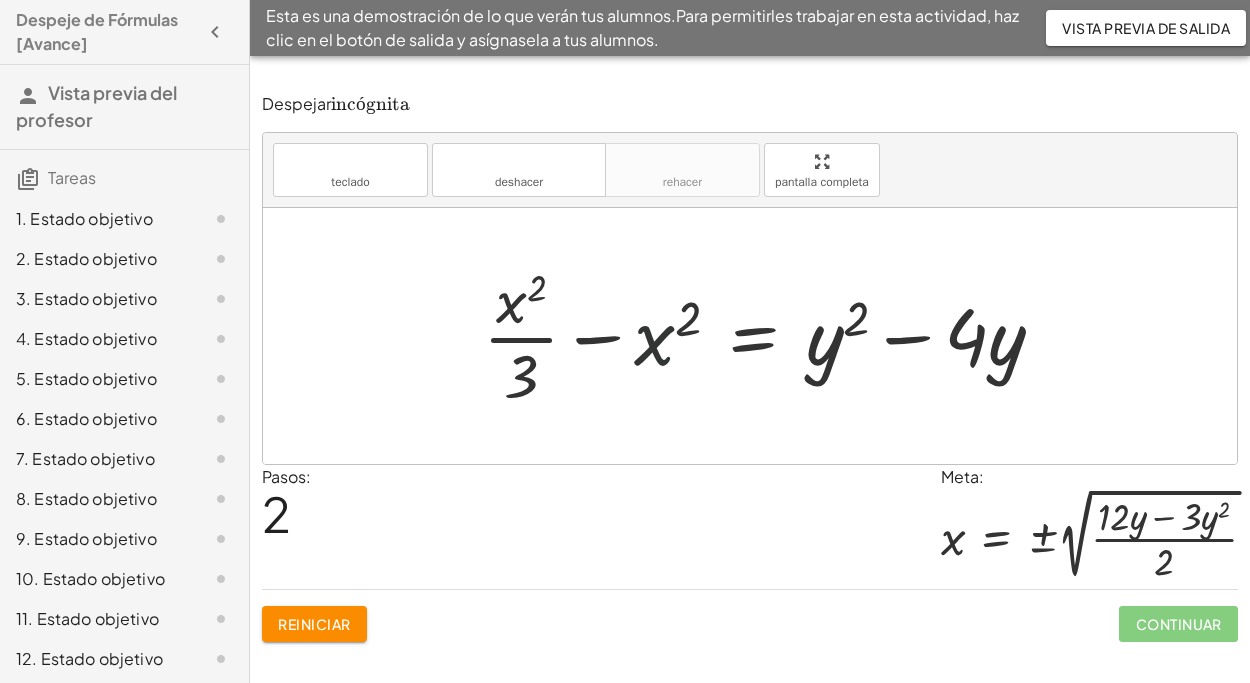 click at bounding box center [772, 336] 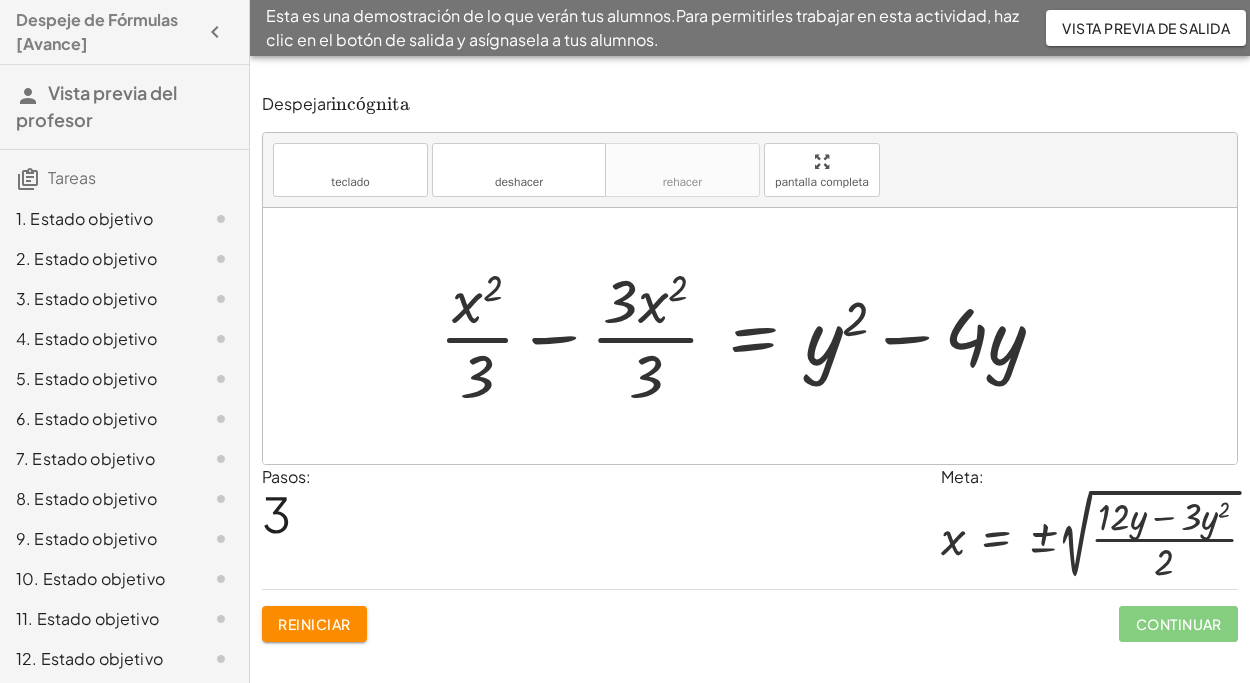 click at bounding box center (749, 336) 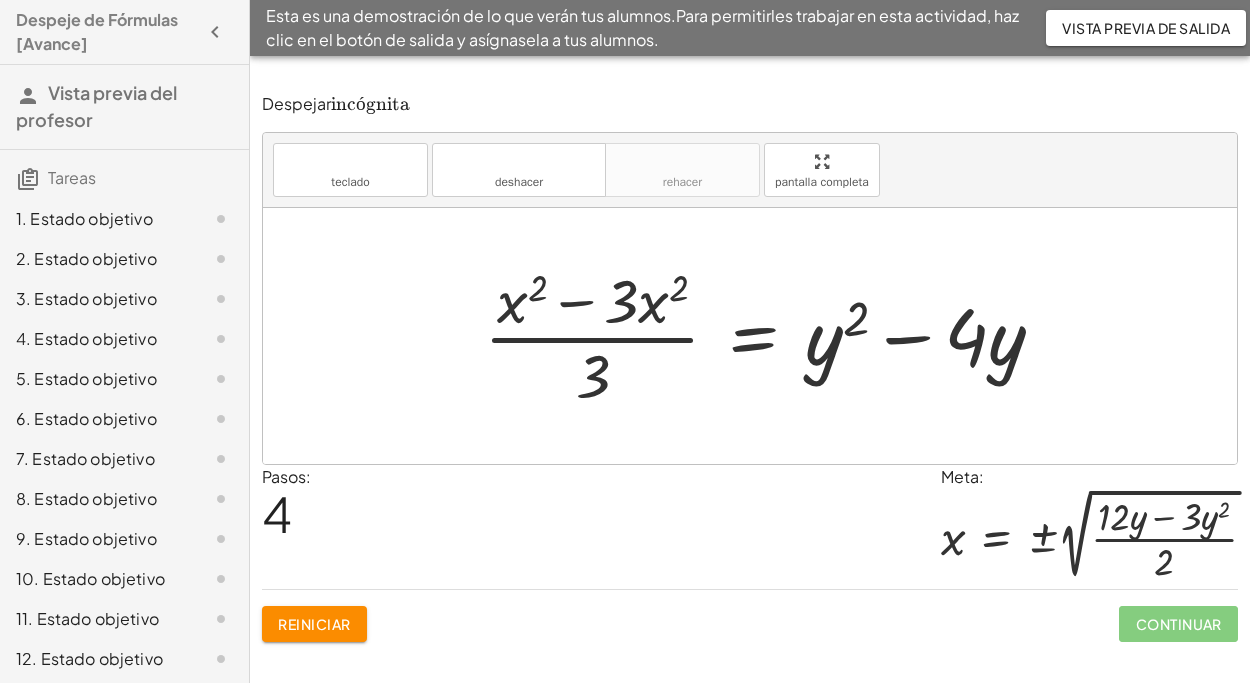 click at bounding box center [772, 336] 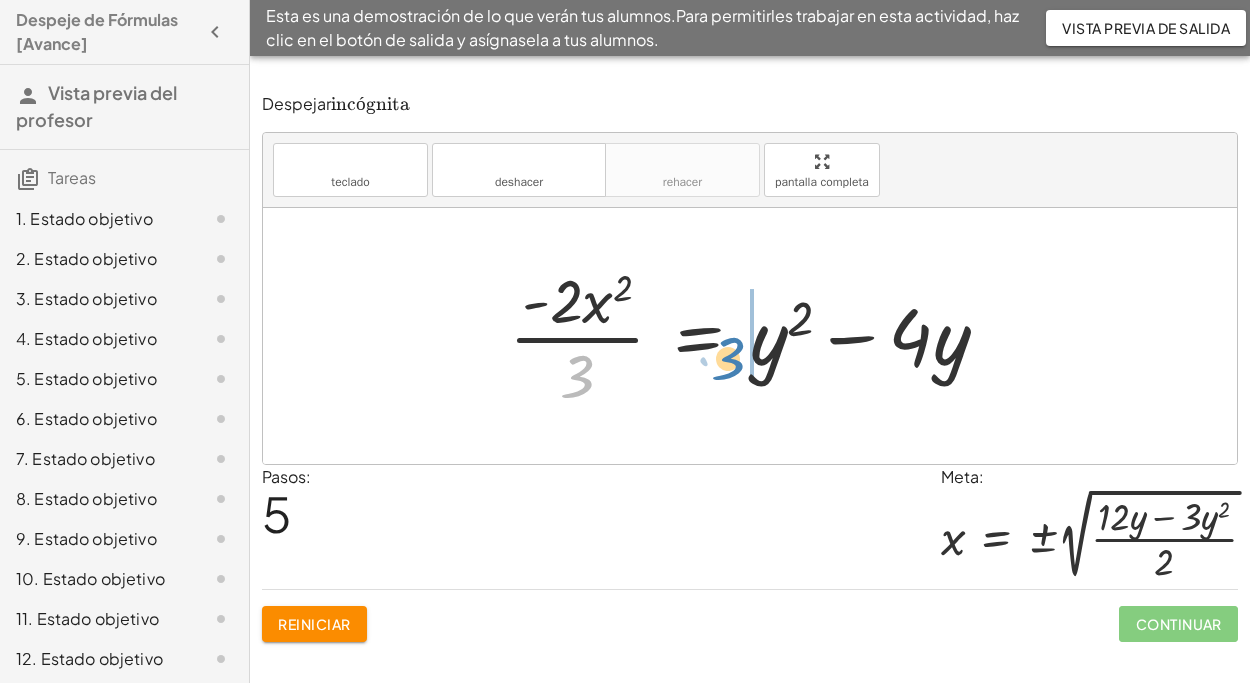 drag, startPoint x: 581, startPoint y: 382, endPoint x: 732, endPoint y: 364, distance: 152.06906 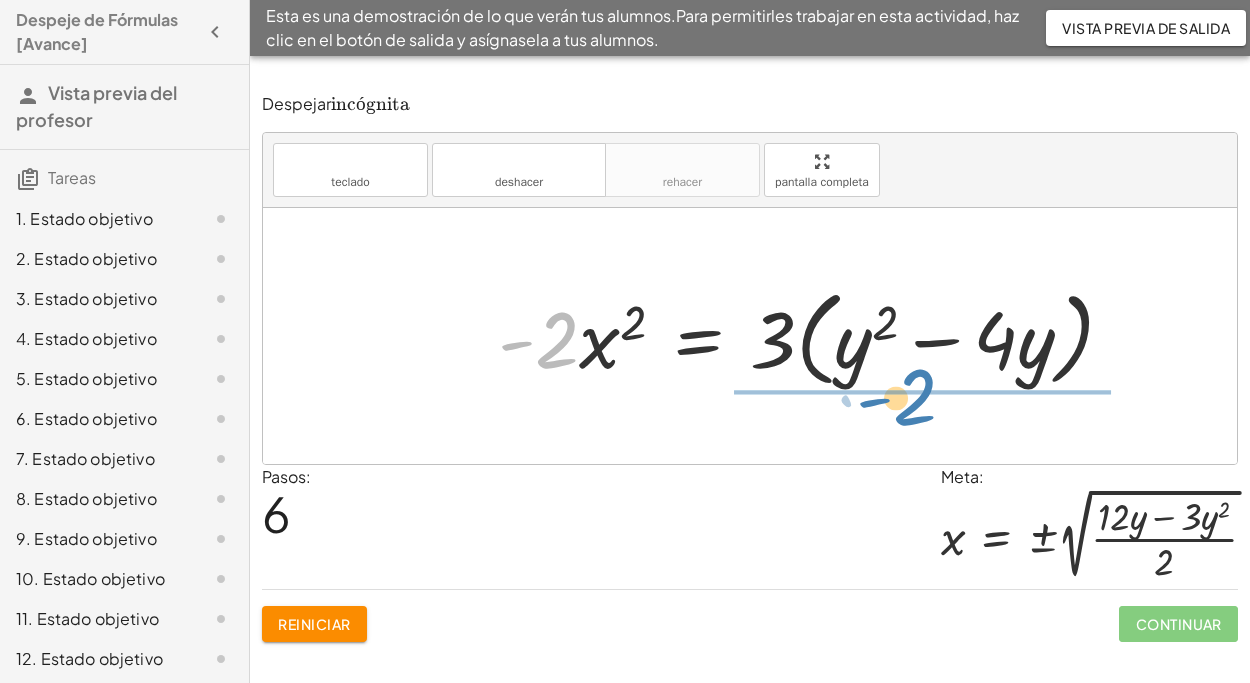 drag, startPoint x: 554, startPoint y: 348, endPoint x: 912, endPoint y: 405, distance: 362.5093 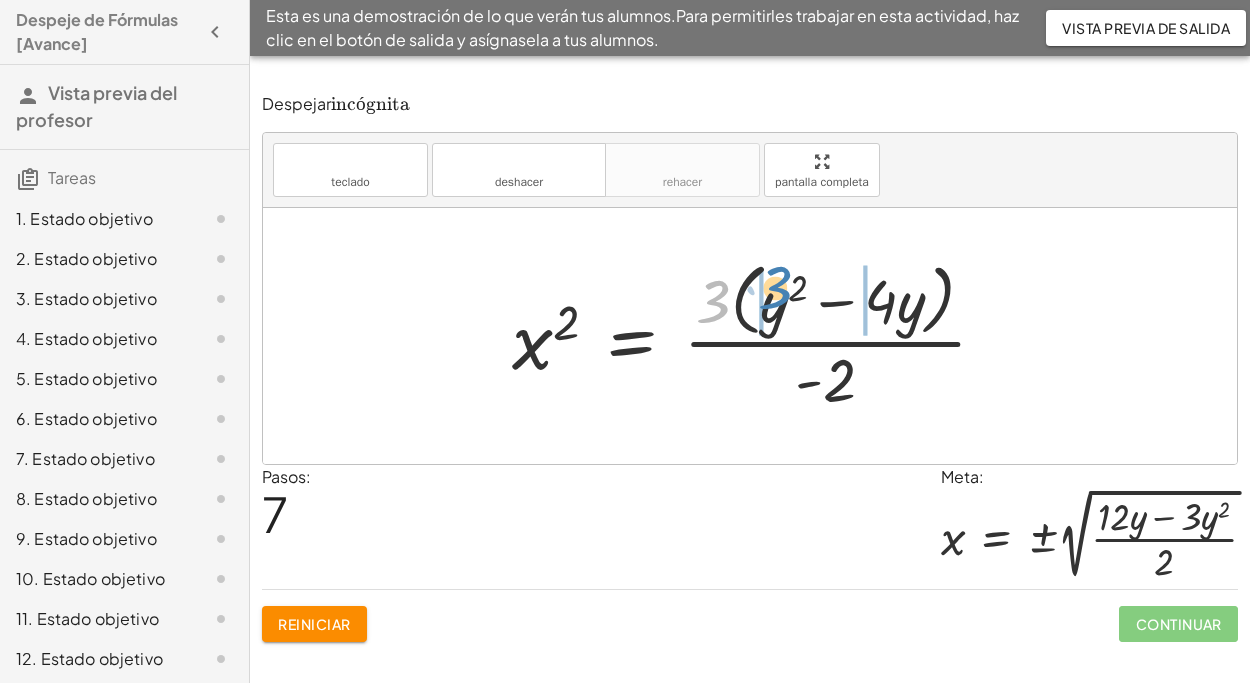 drag, startPoint x: 722, startPoint y: 270, endPoint x: 774, endPoint y: 280, distance: 52.95281 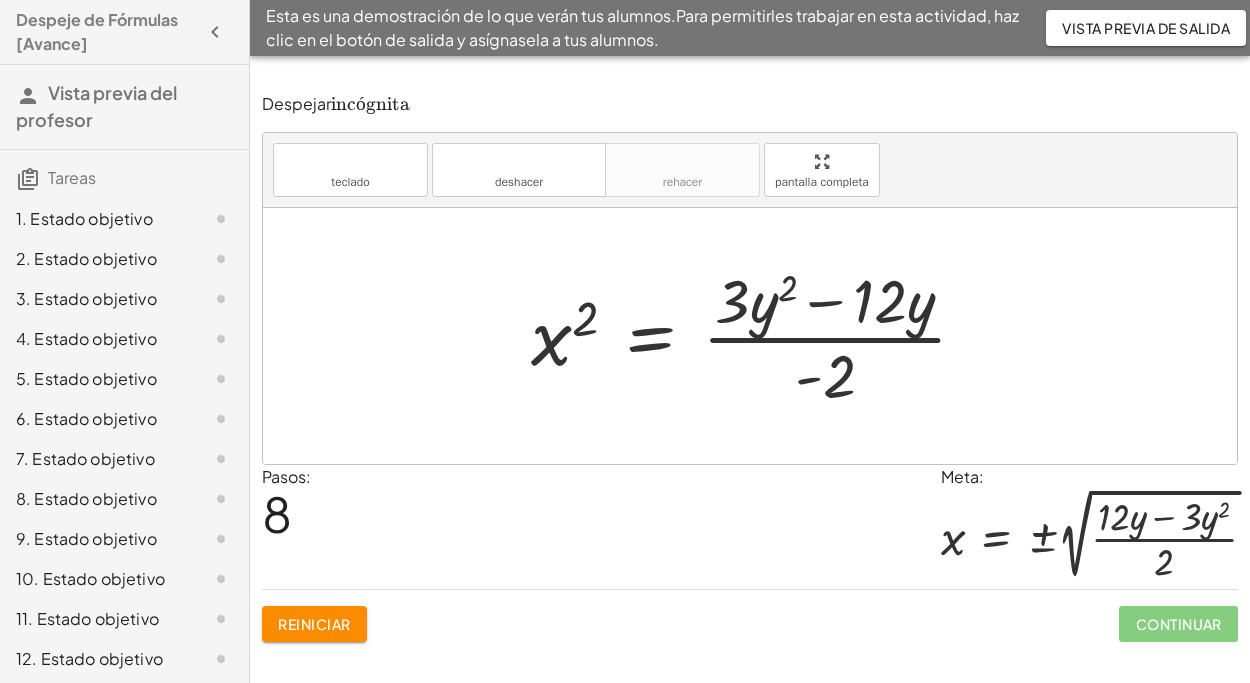 click at bounding box center (757, 336) 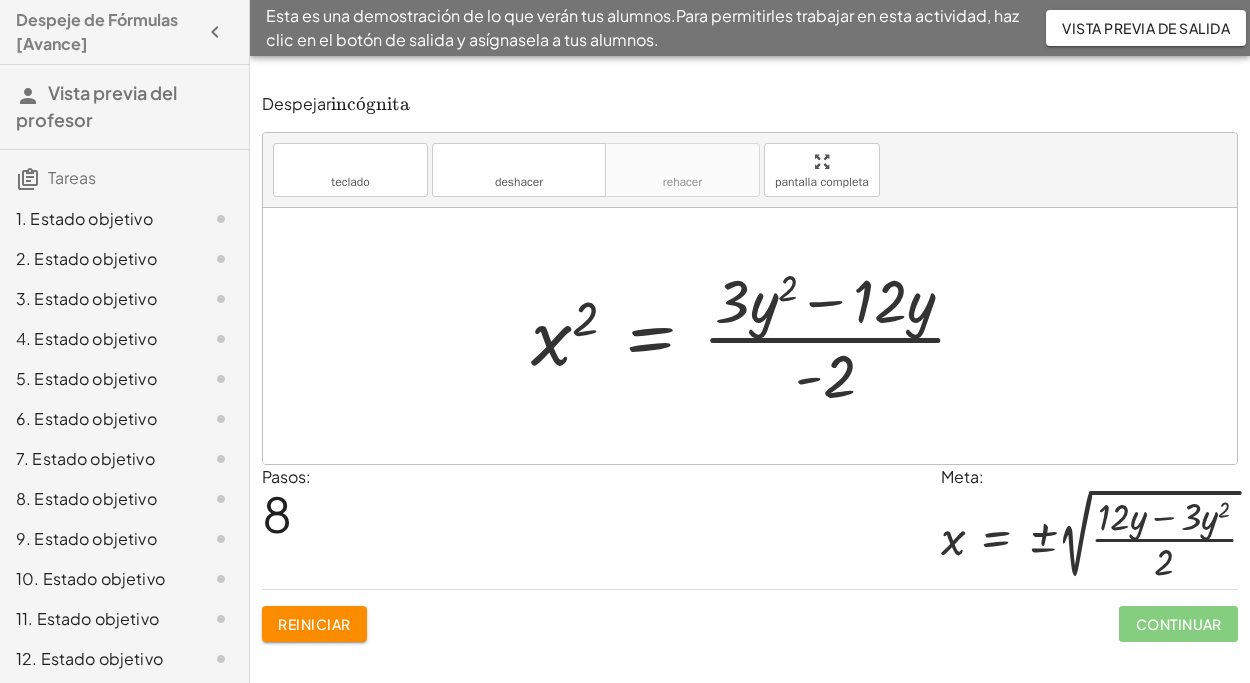 click at bounding box center (757, 336) 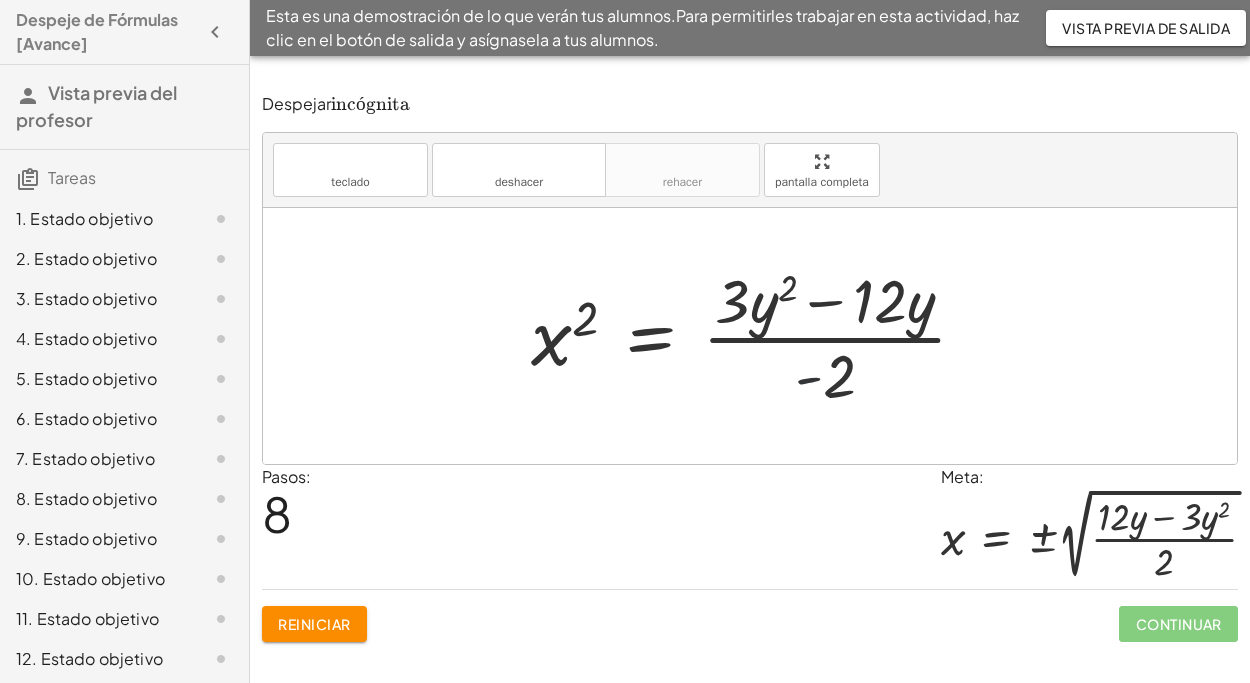 click at bounding box center [757, 336] 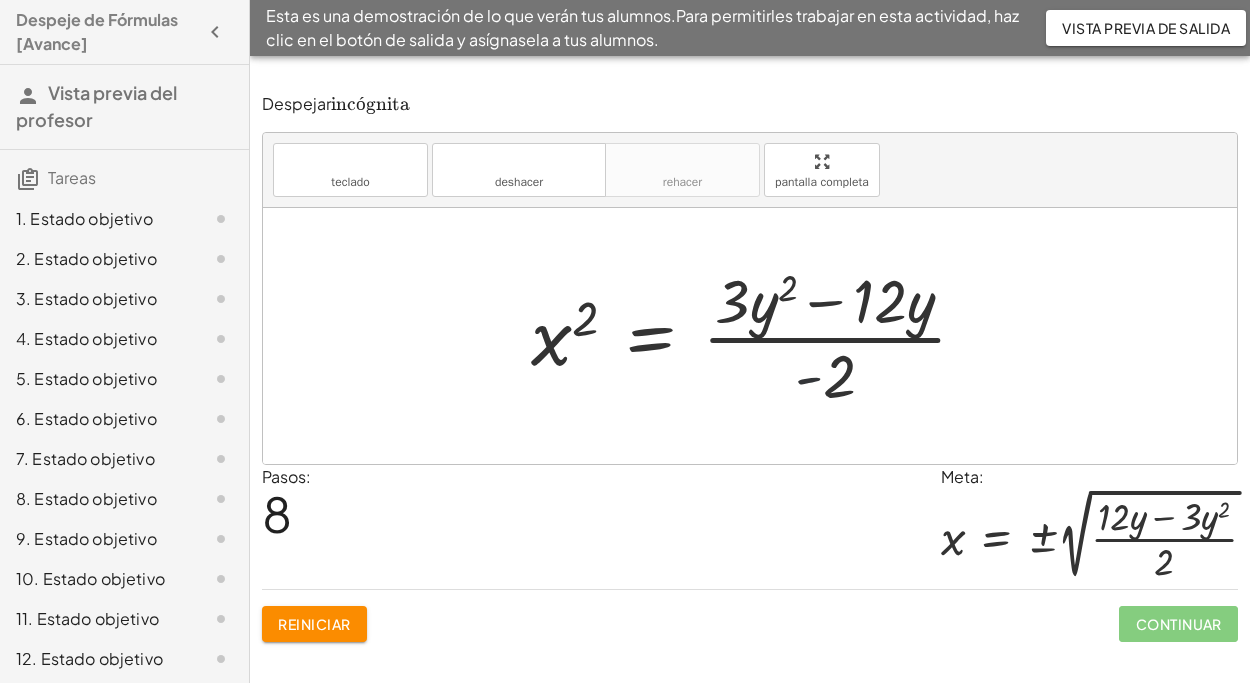 click at bounding box center (757, 336) 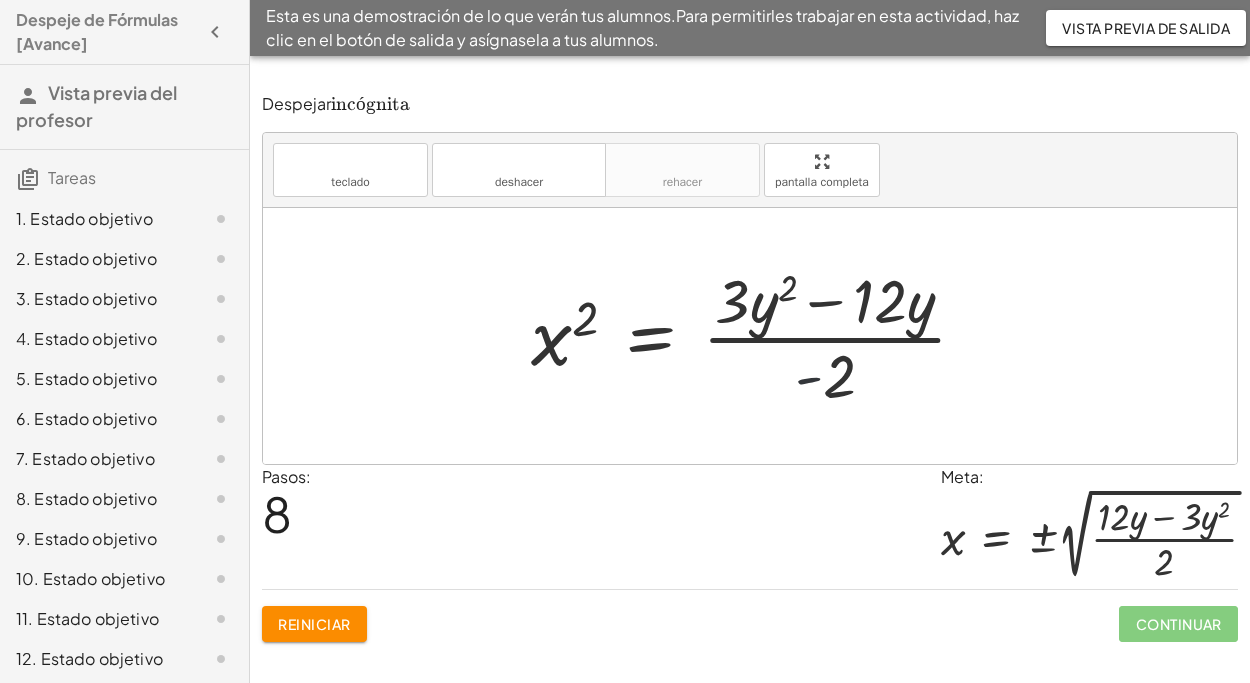 click at bounding box center [757, 336] 